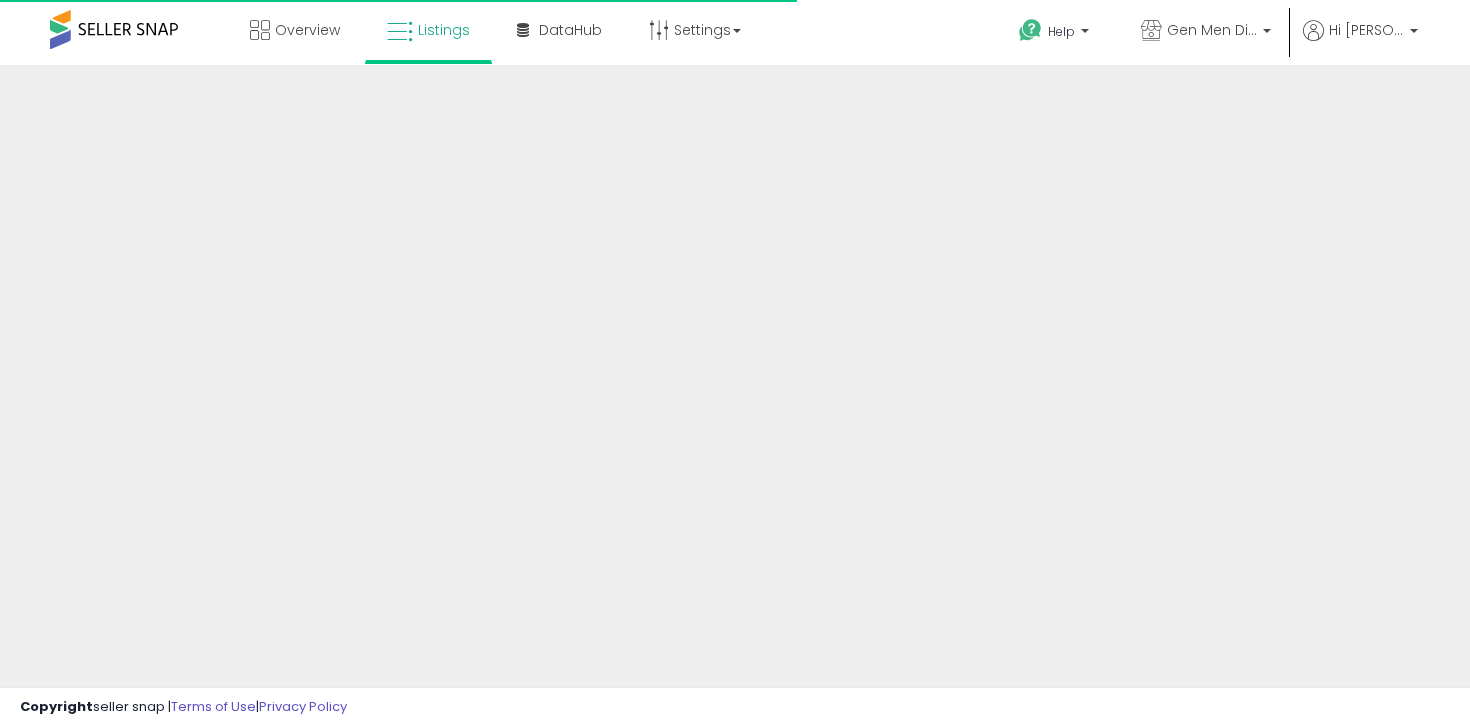 scroll, scrollTop: 0, scrollLeft: 0, axis: both 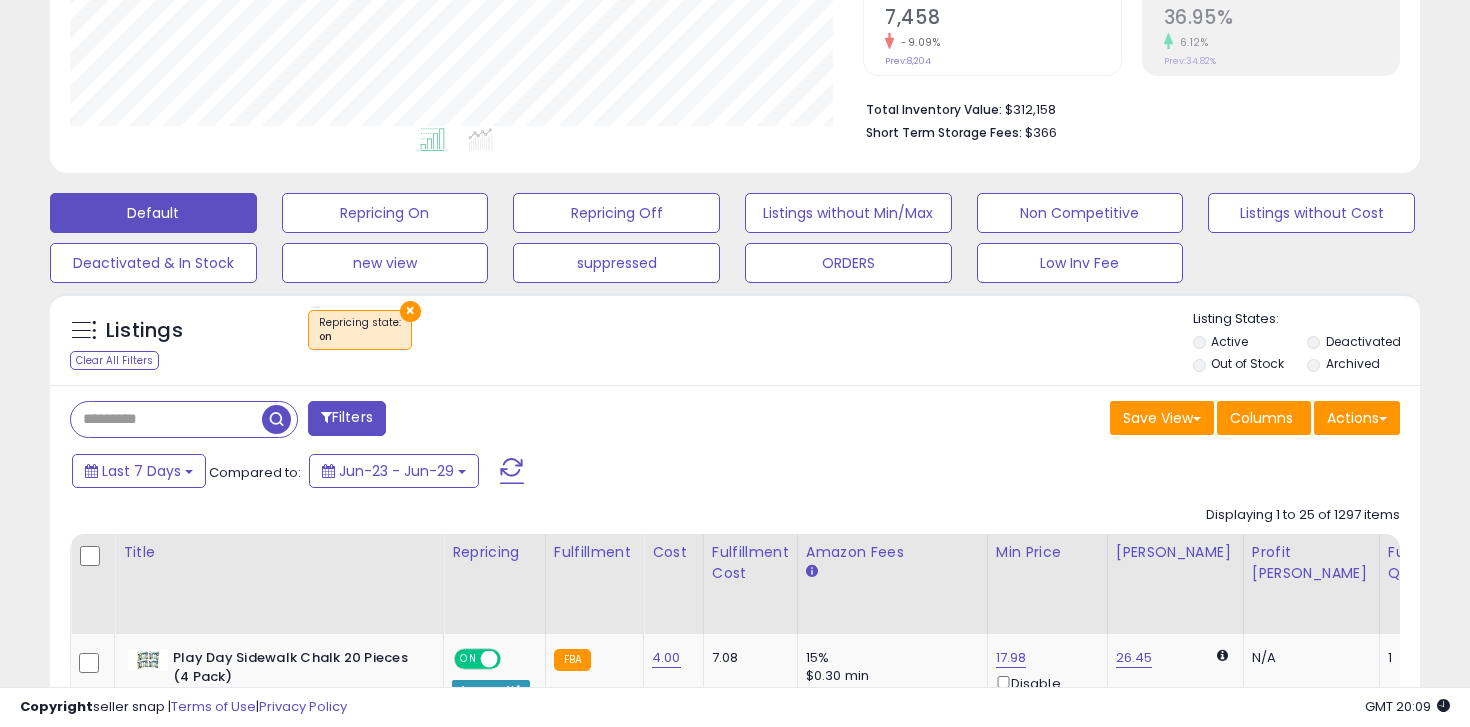 click at bounding box center [166, 419] 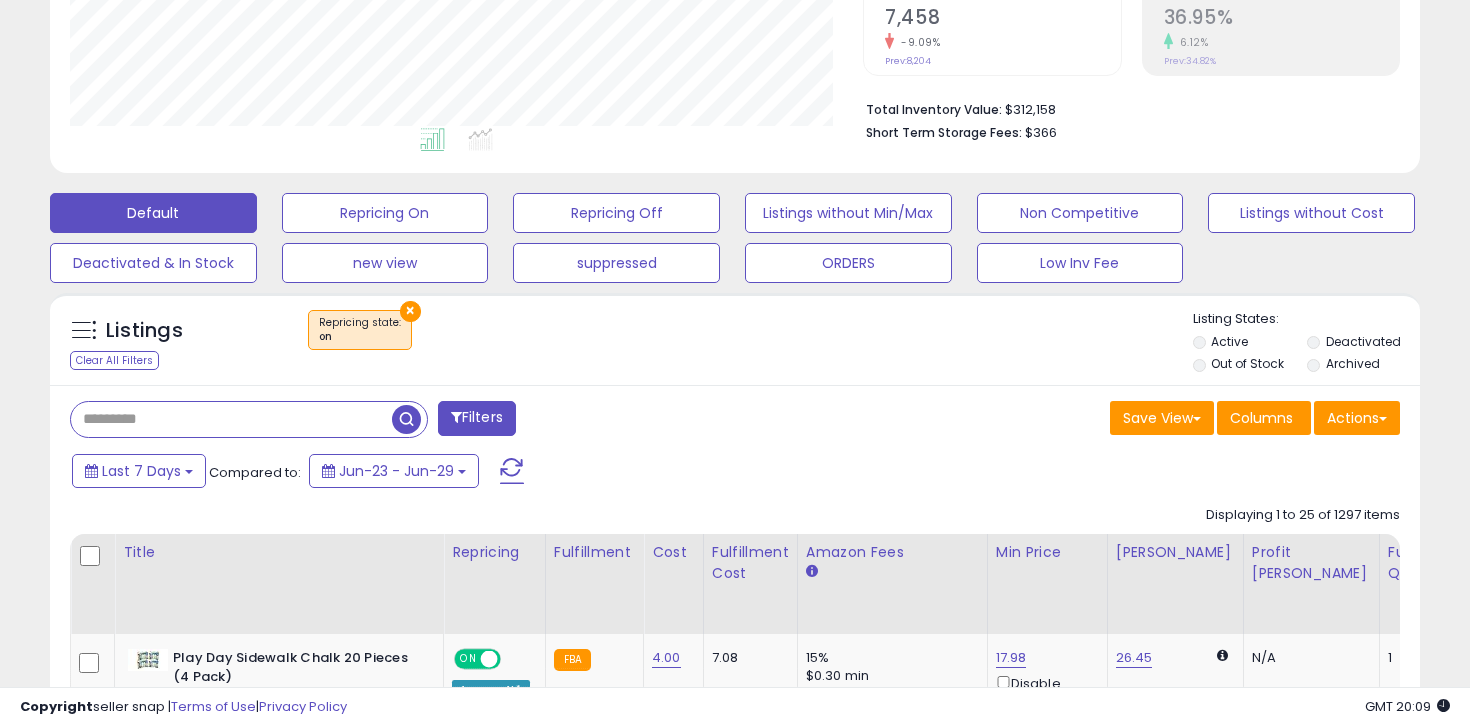 paste on "**********" 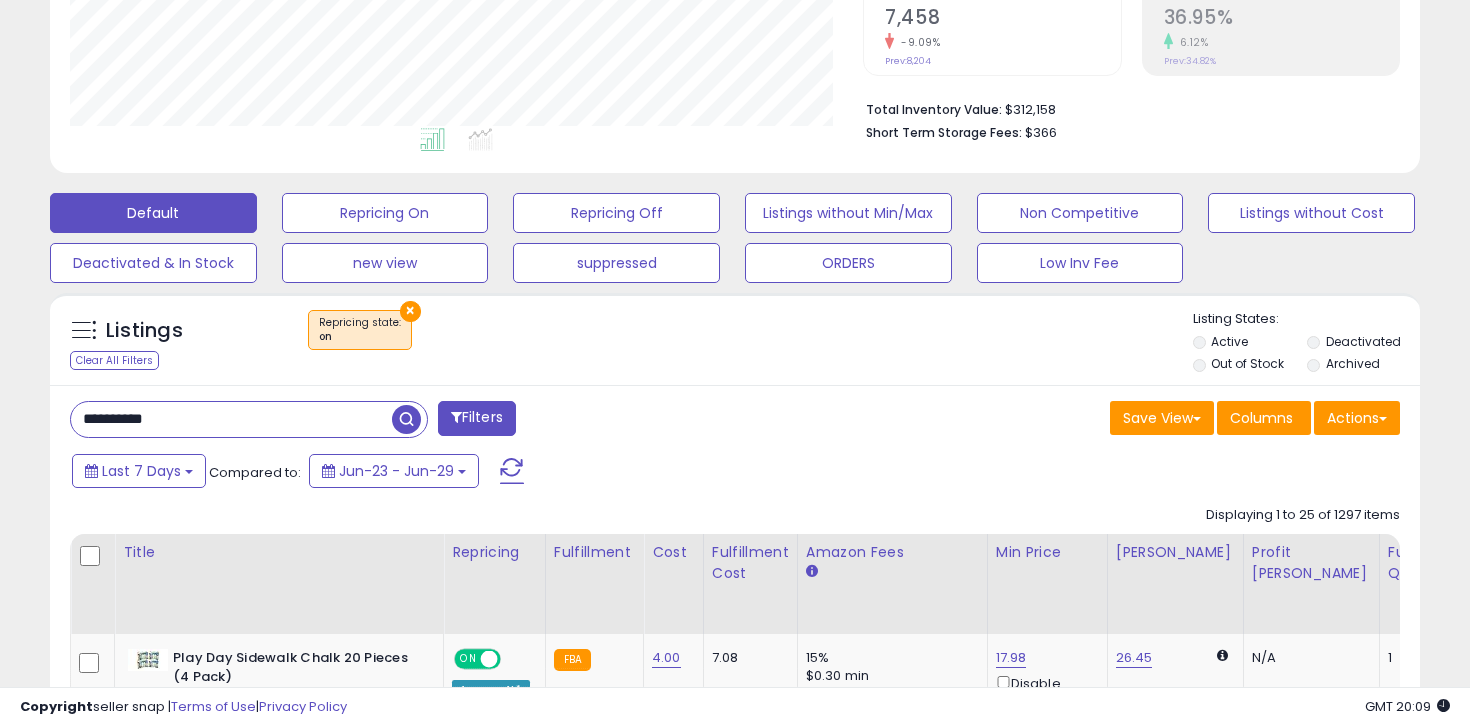 type on "**********" 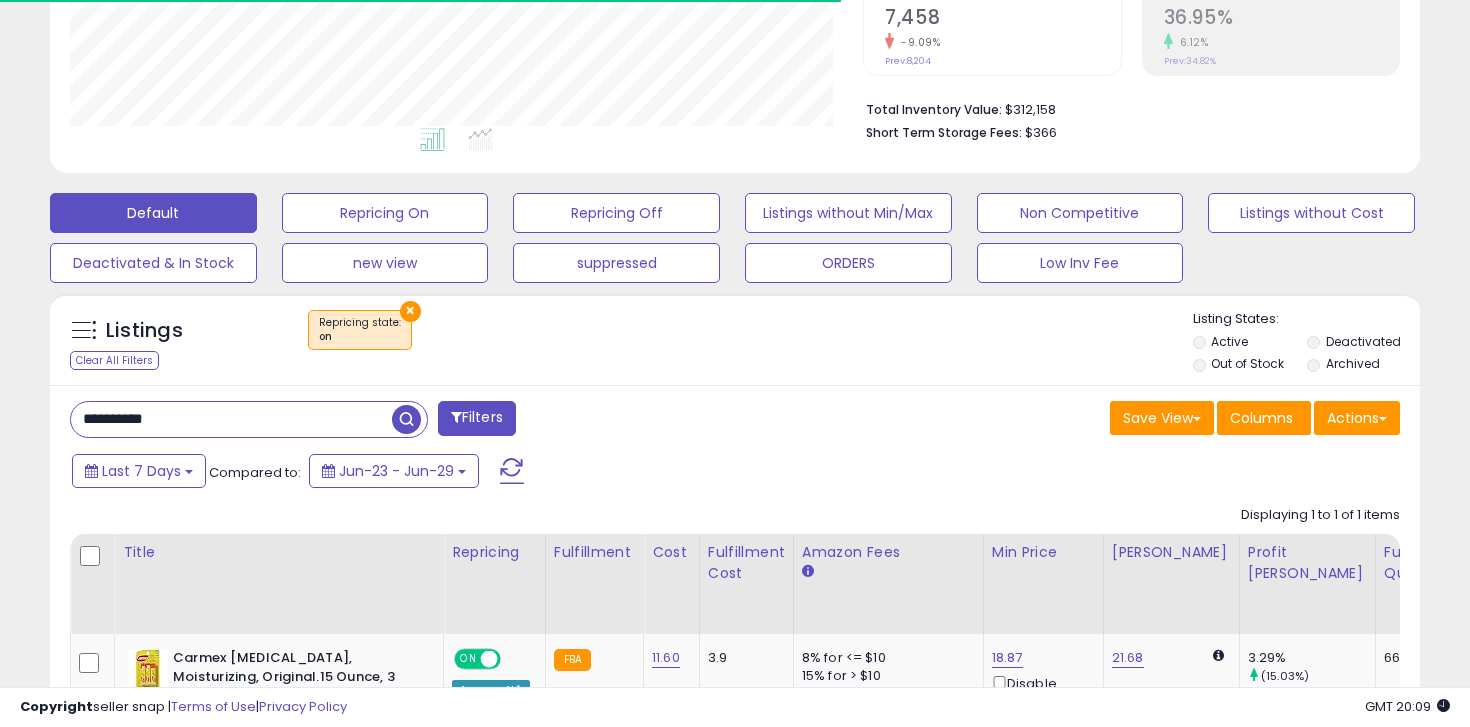 scroll, scrollTop: 633, scrollLeft: 0, axis: vertical 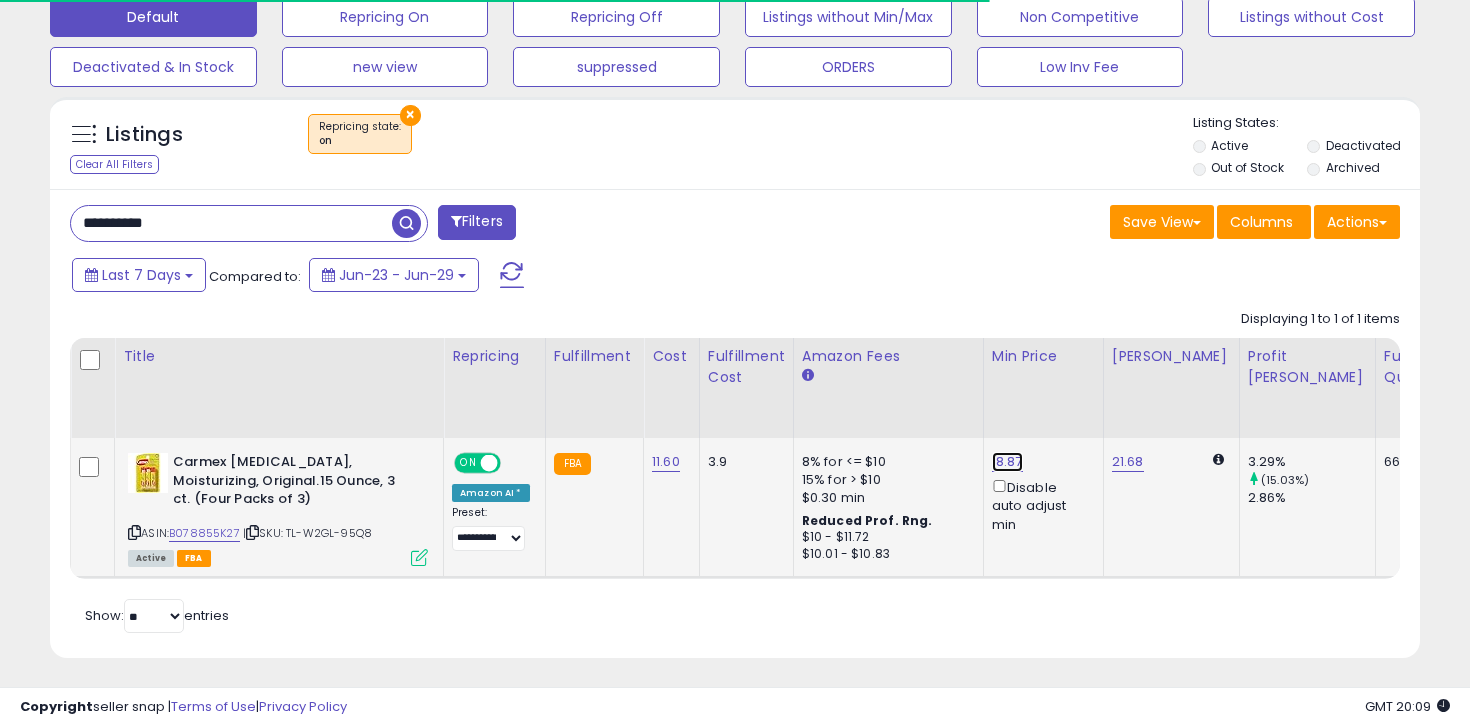 click on "18.87" at bounding box center [1007, 462] 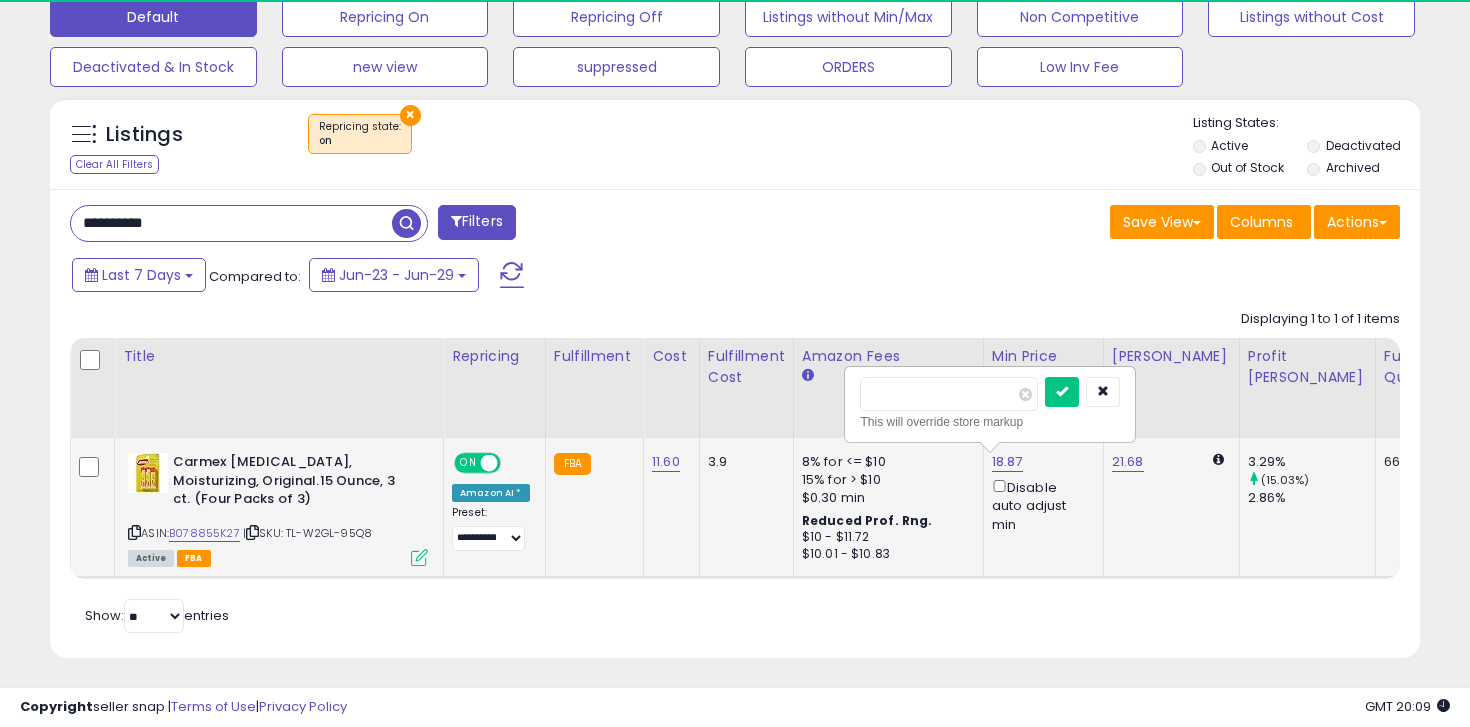 scroll, scrollTop: 999590, scrollLeft: 999206, axis: both 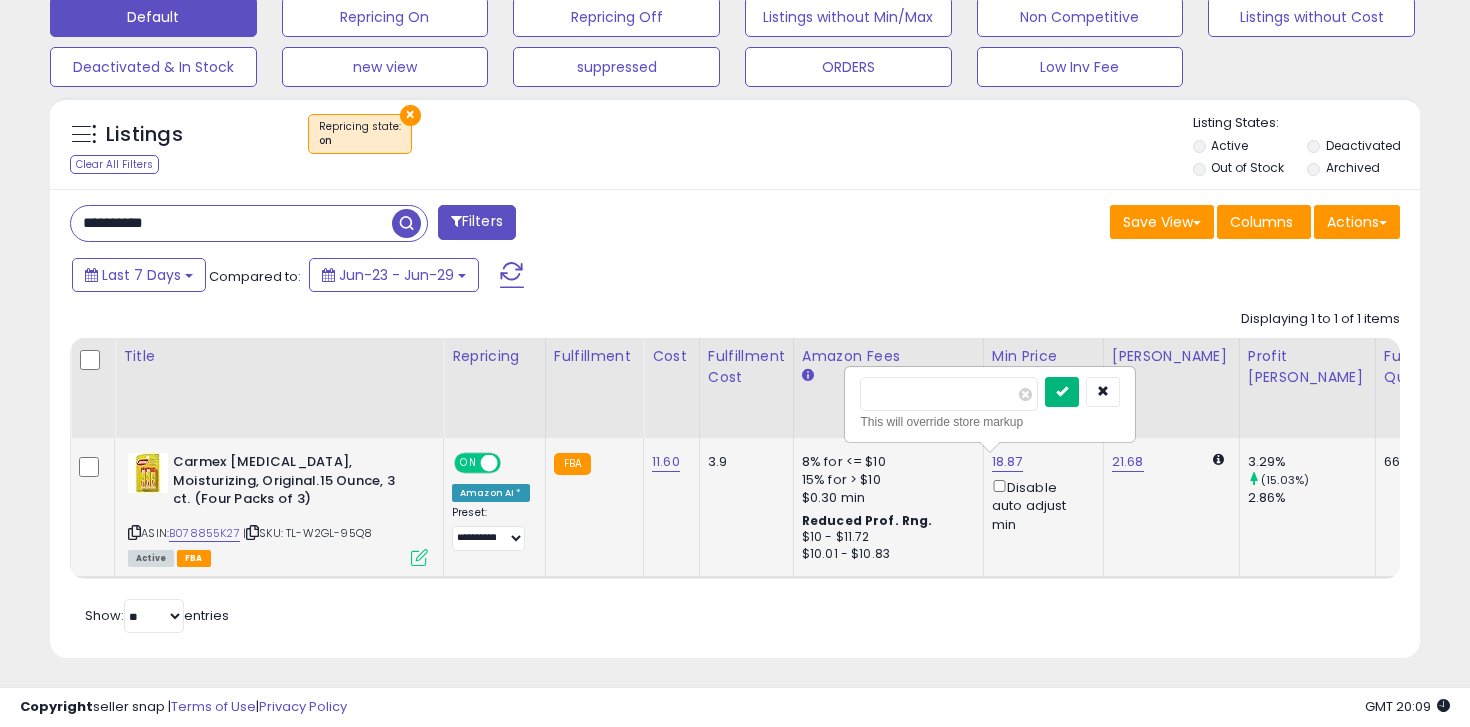 type on "*****" 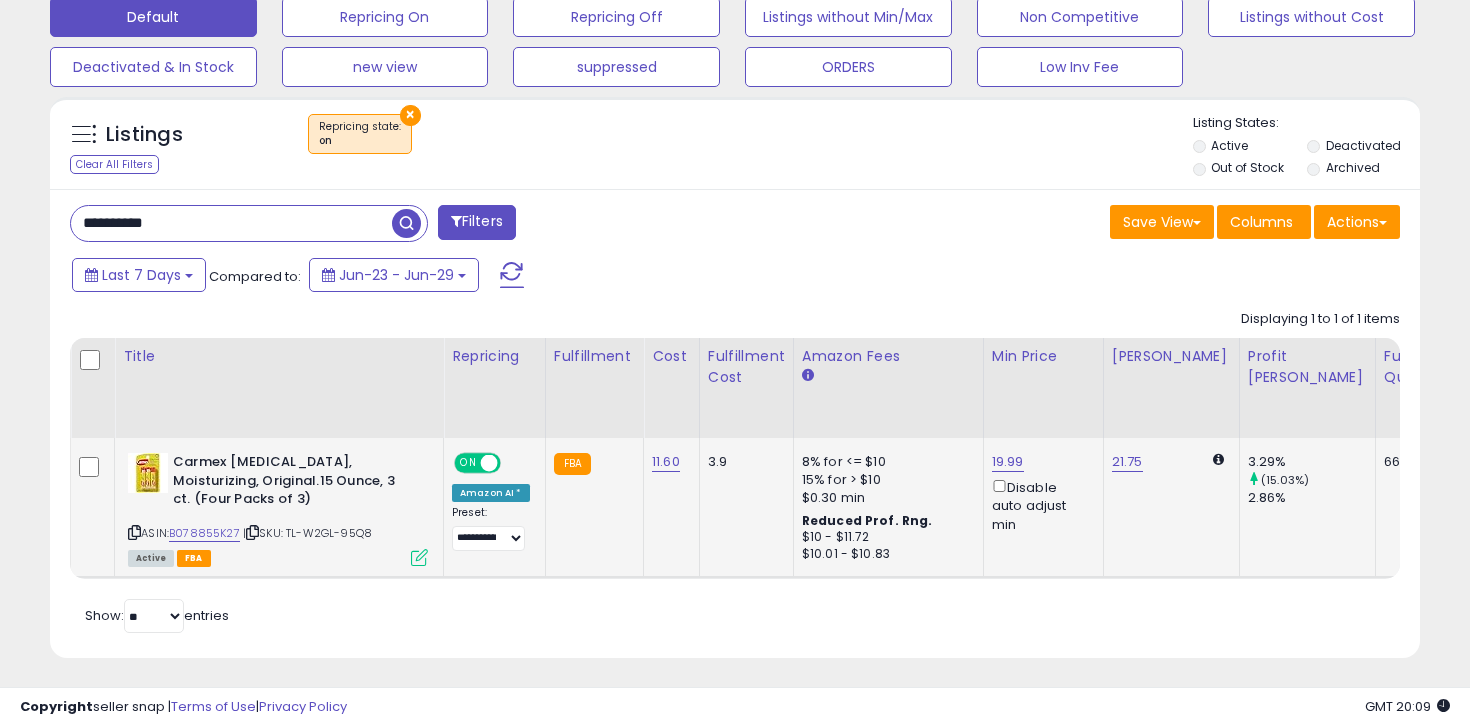 scroll, scrollTop: 0, scrollLeft: 3, axis: horizontal 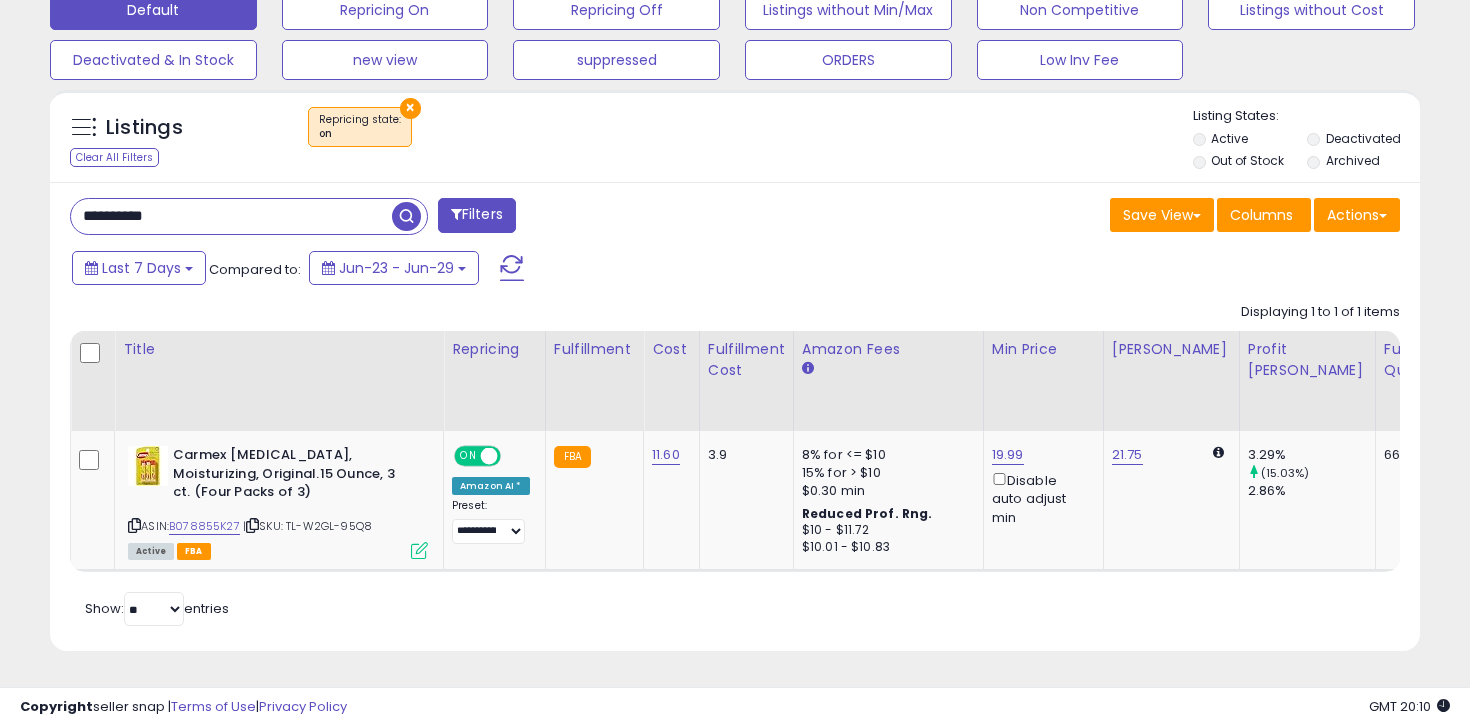 click on "**********" at bounding box center (231, 216) 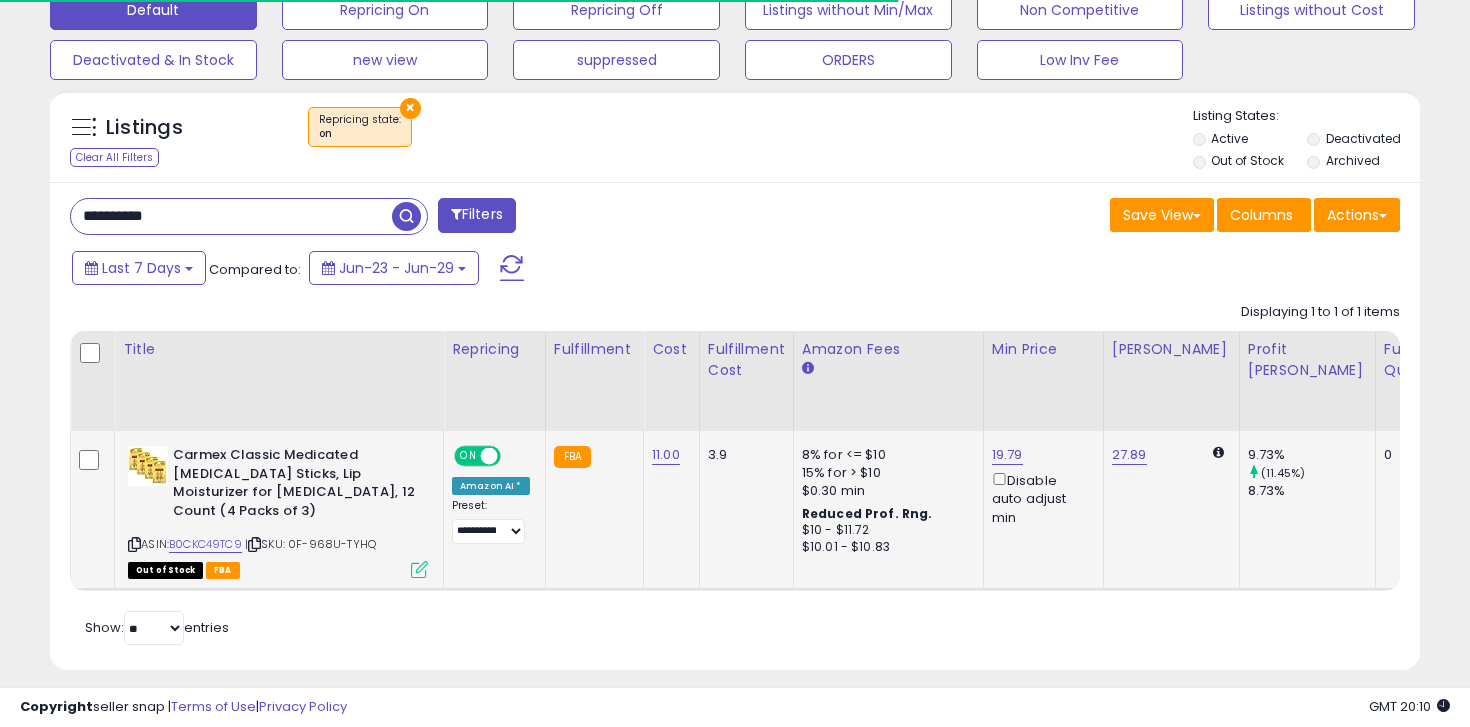 click on "11.00" 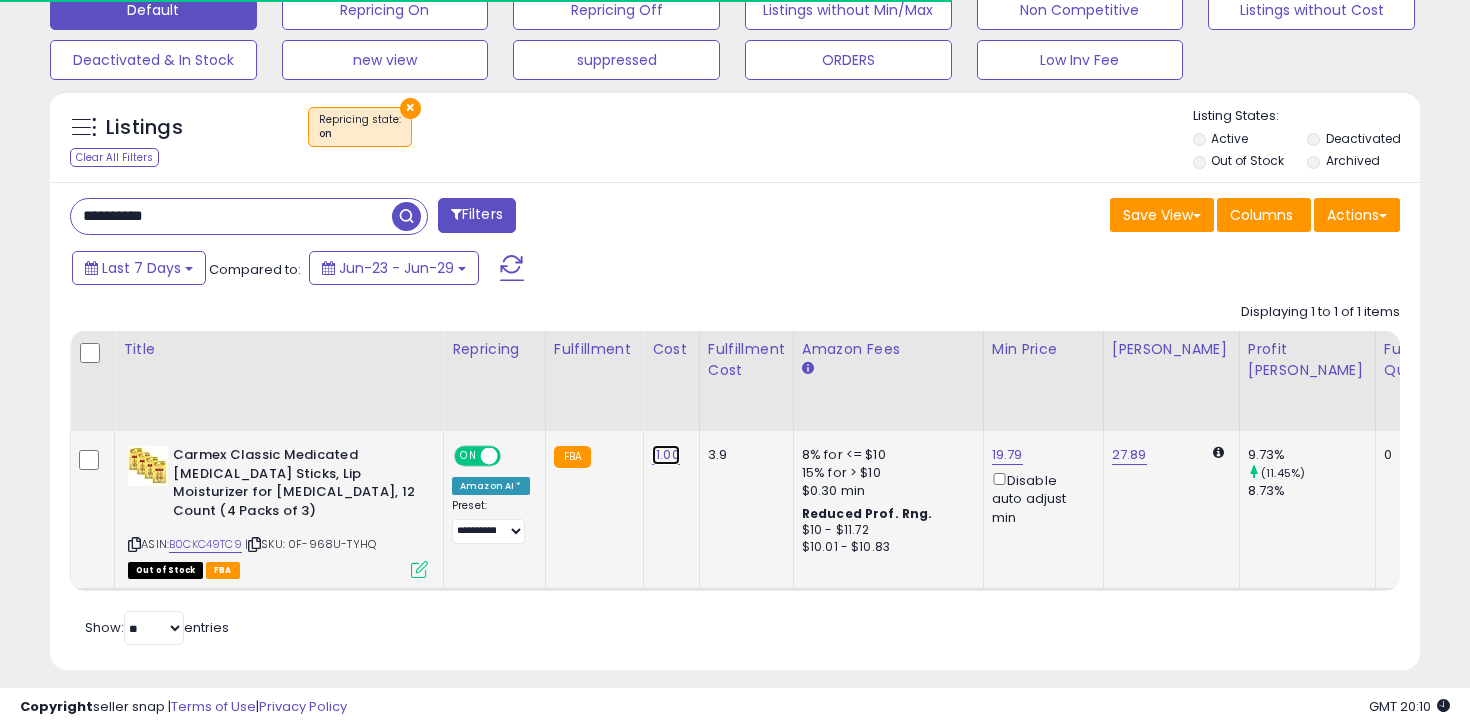 click on "11.00" at bounding box center [666, 455] 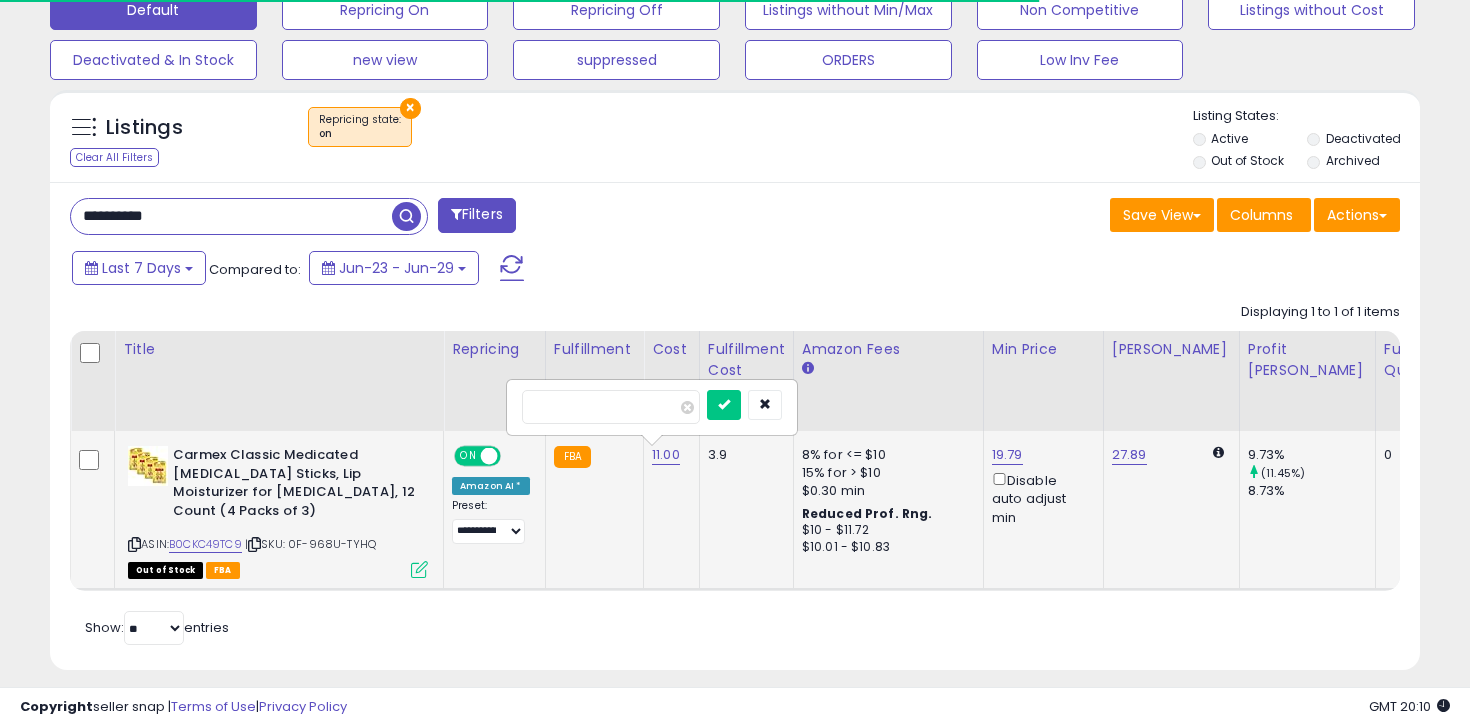 scroll, scrollTop: 999590, scrollLeft: 999206, axis: both 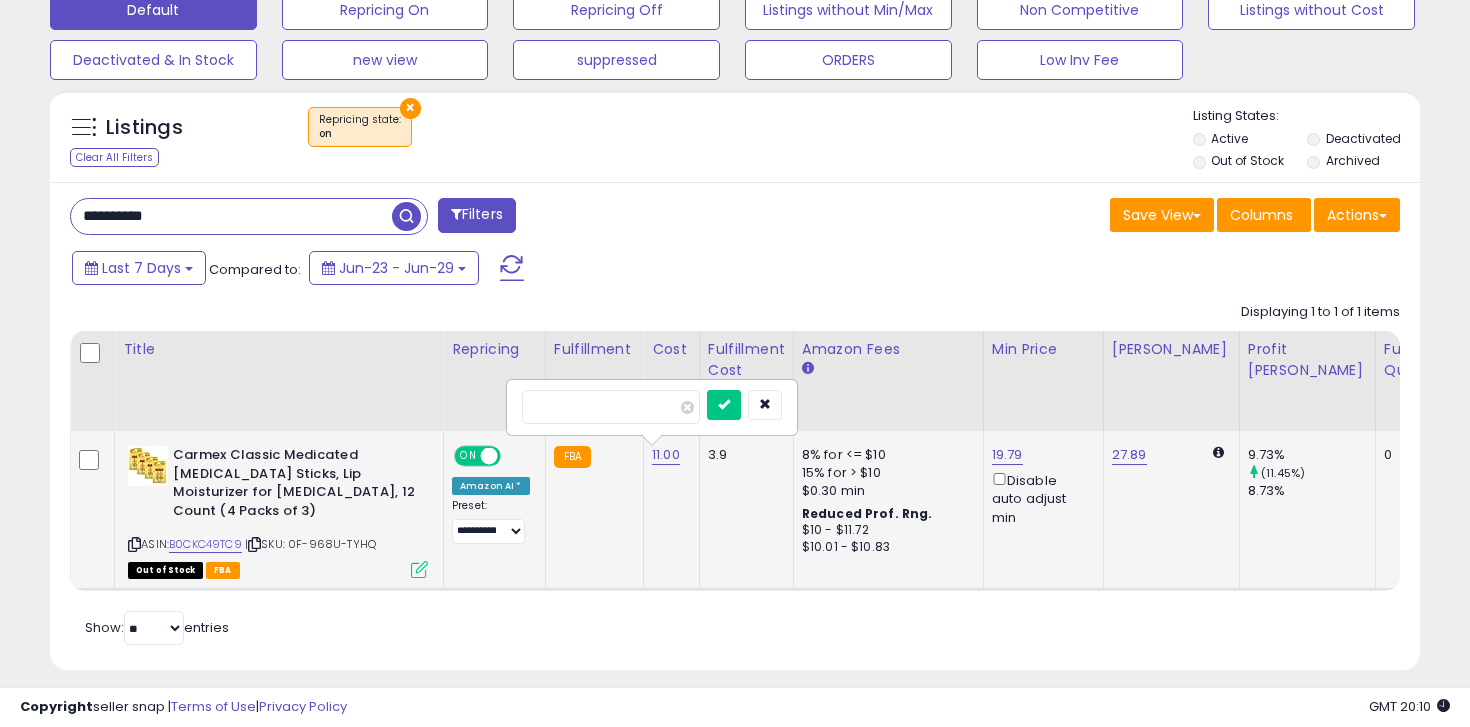 type on "**" 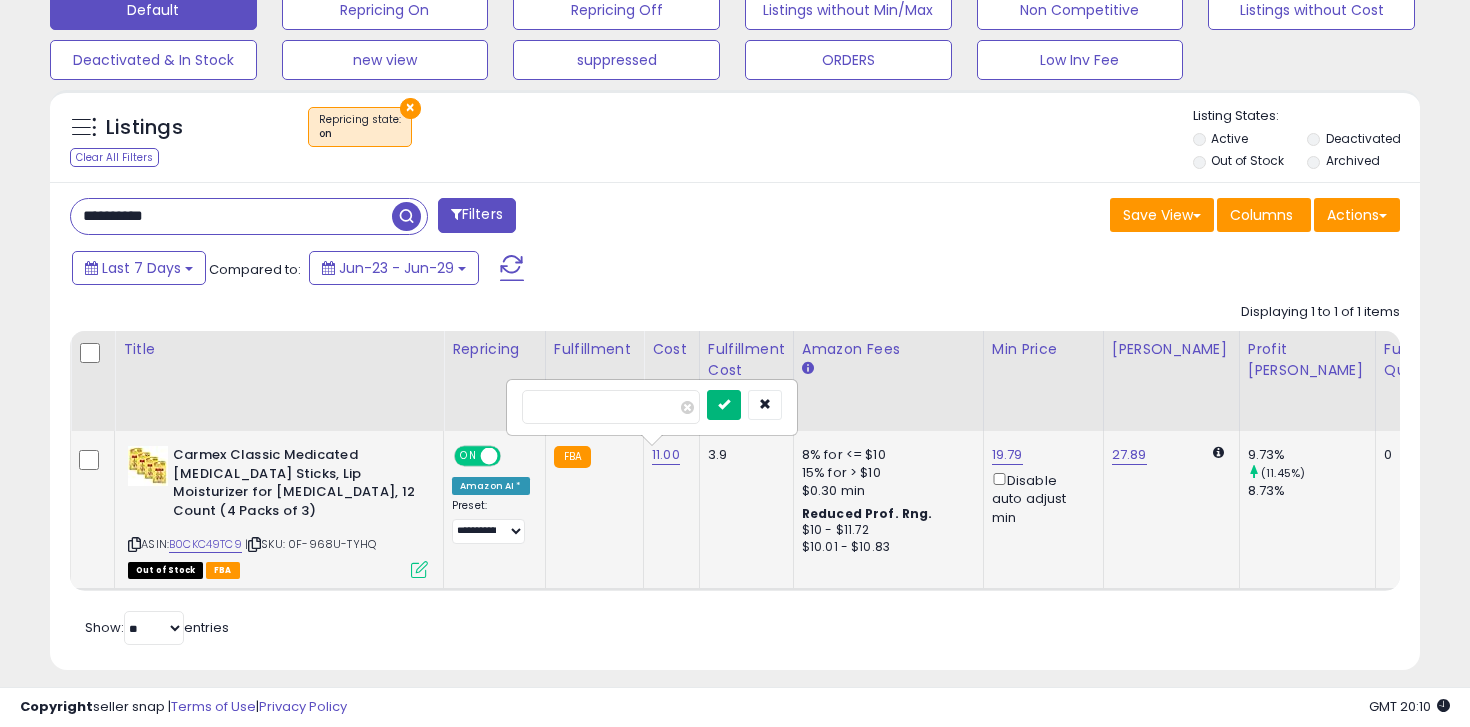 click at bounding box center [724, 404] 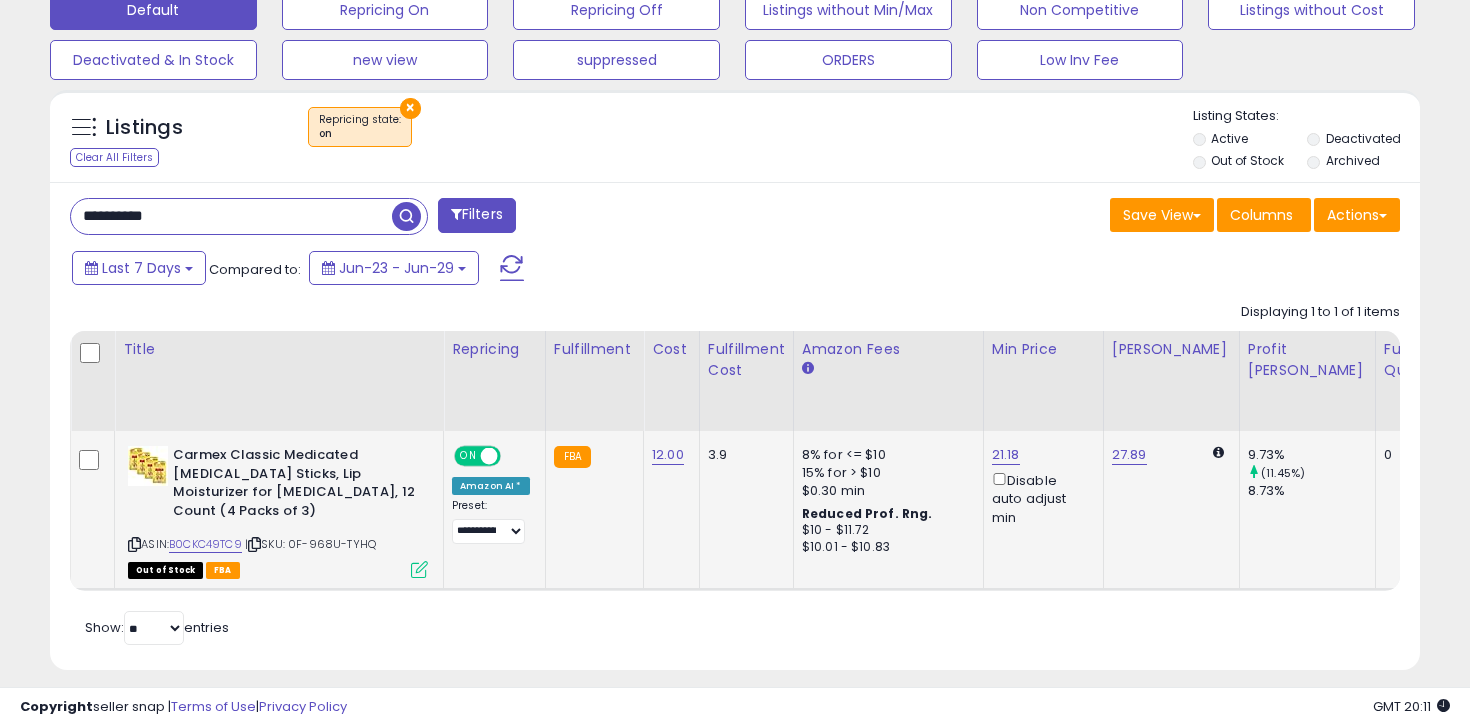 click on "**********" at bounding box center [231, 216] 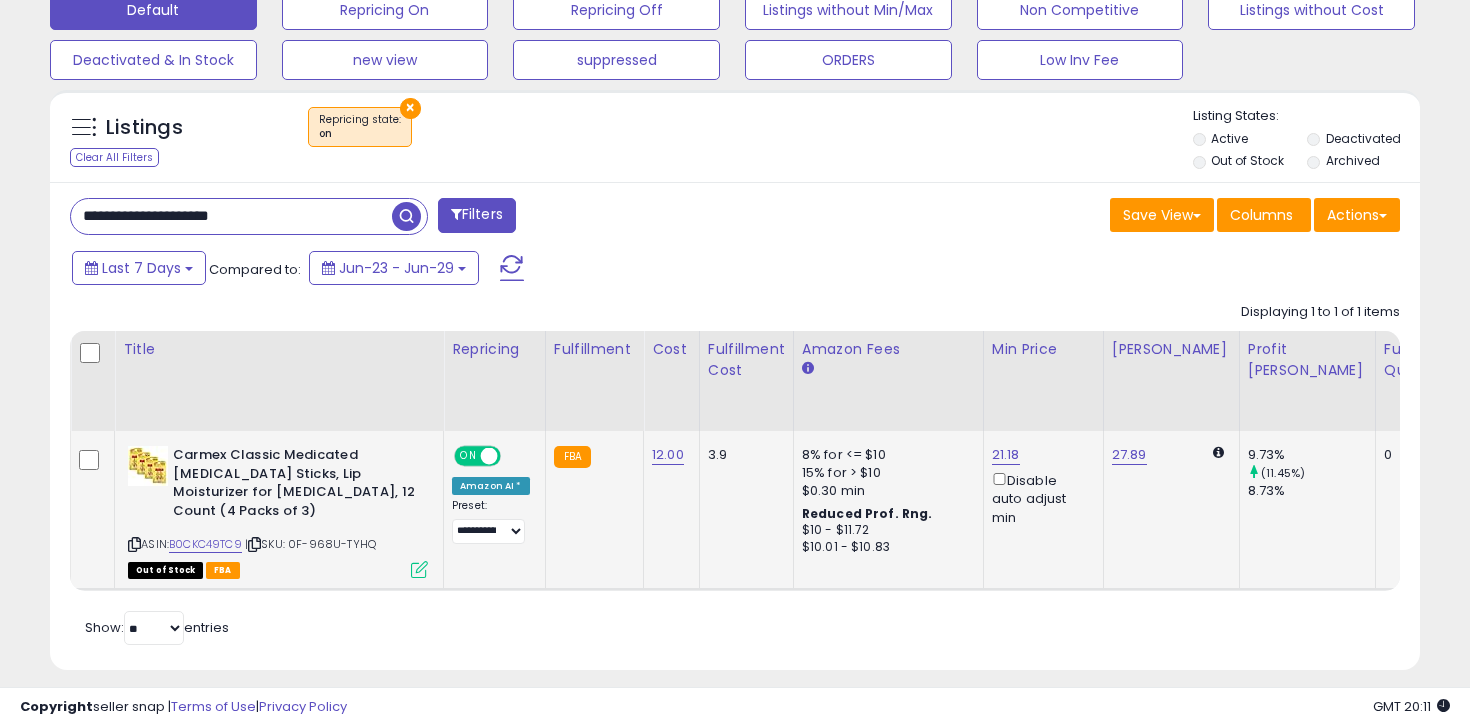 scroll, scrollTop: 499, scrollLeft: 0, axis: vertical 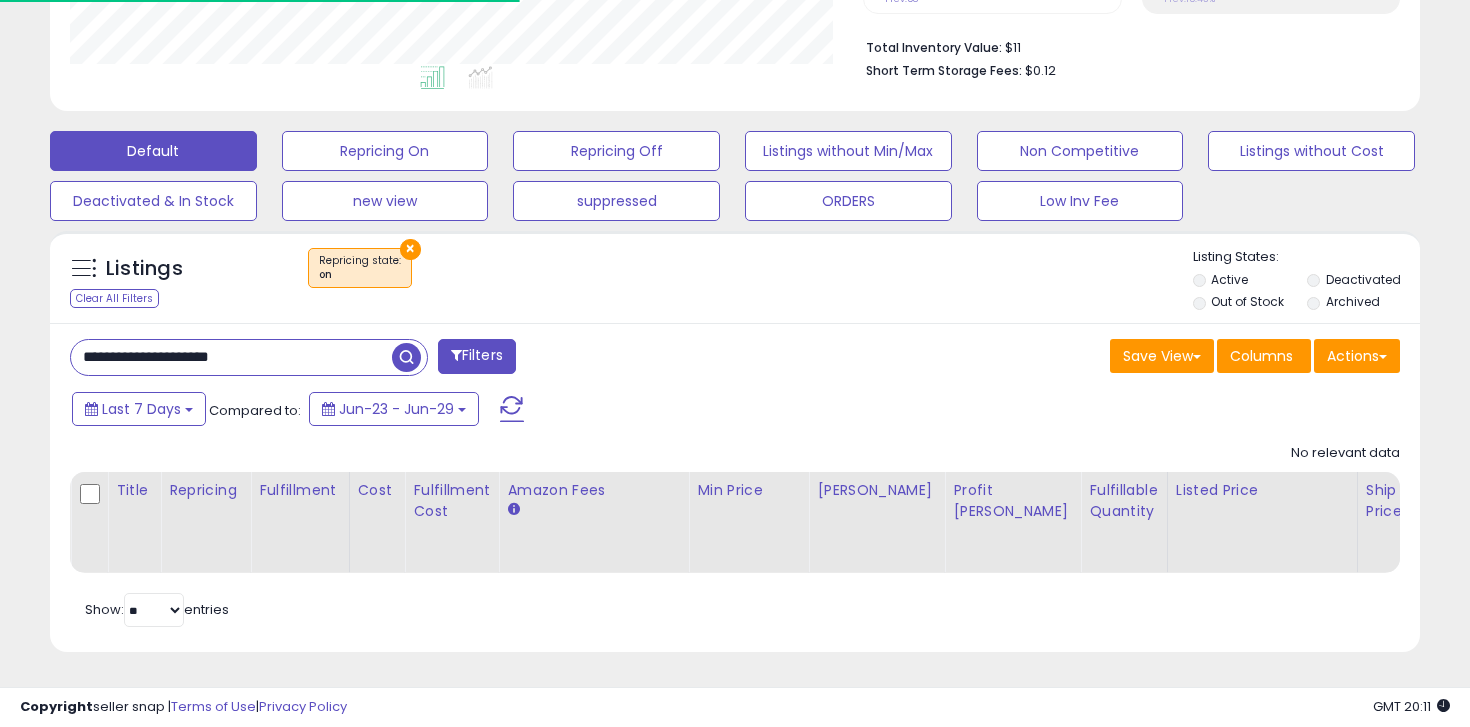 click on "**********" at bounding box center (231, 357) 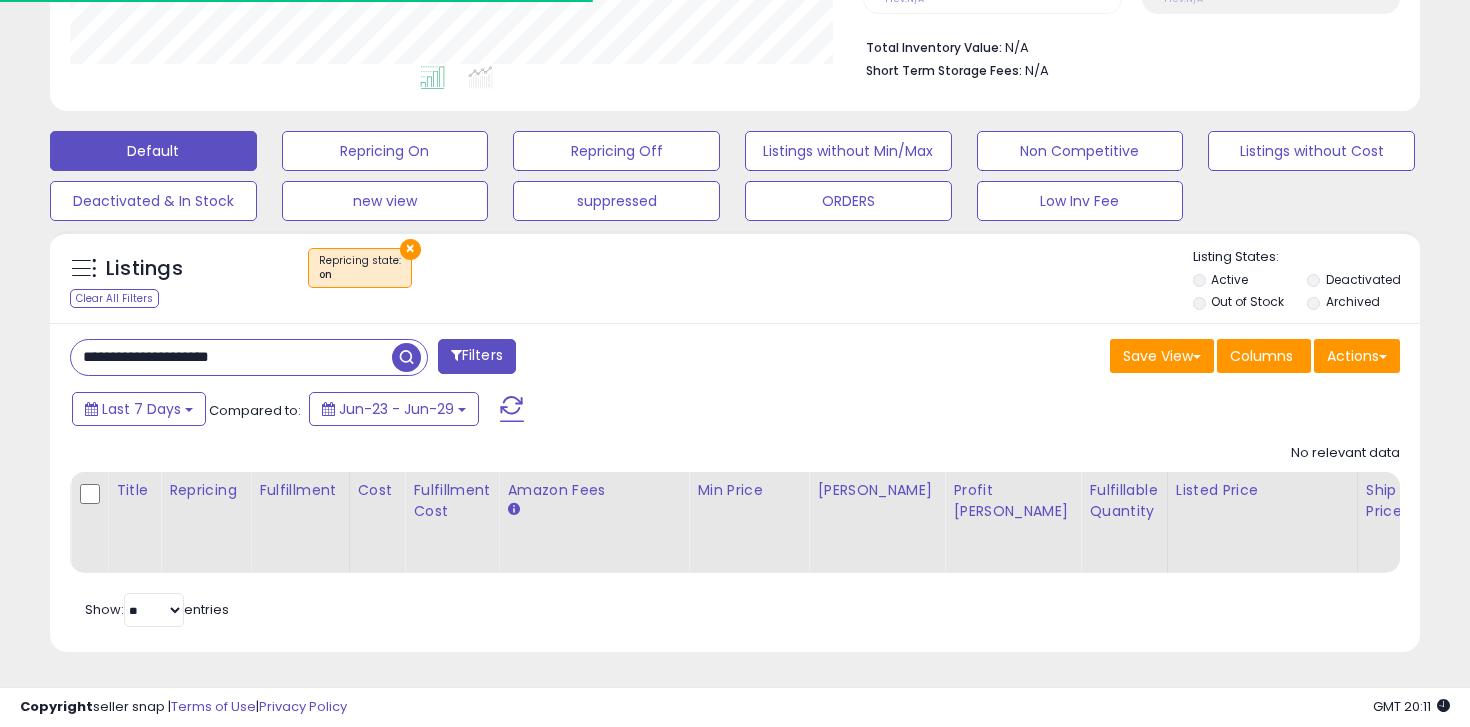 click on "**********" at bounding box center [231, 357] 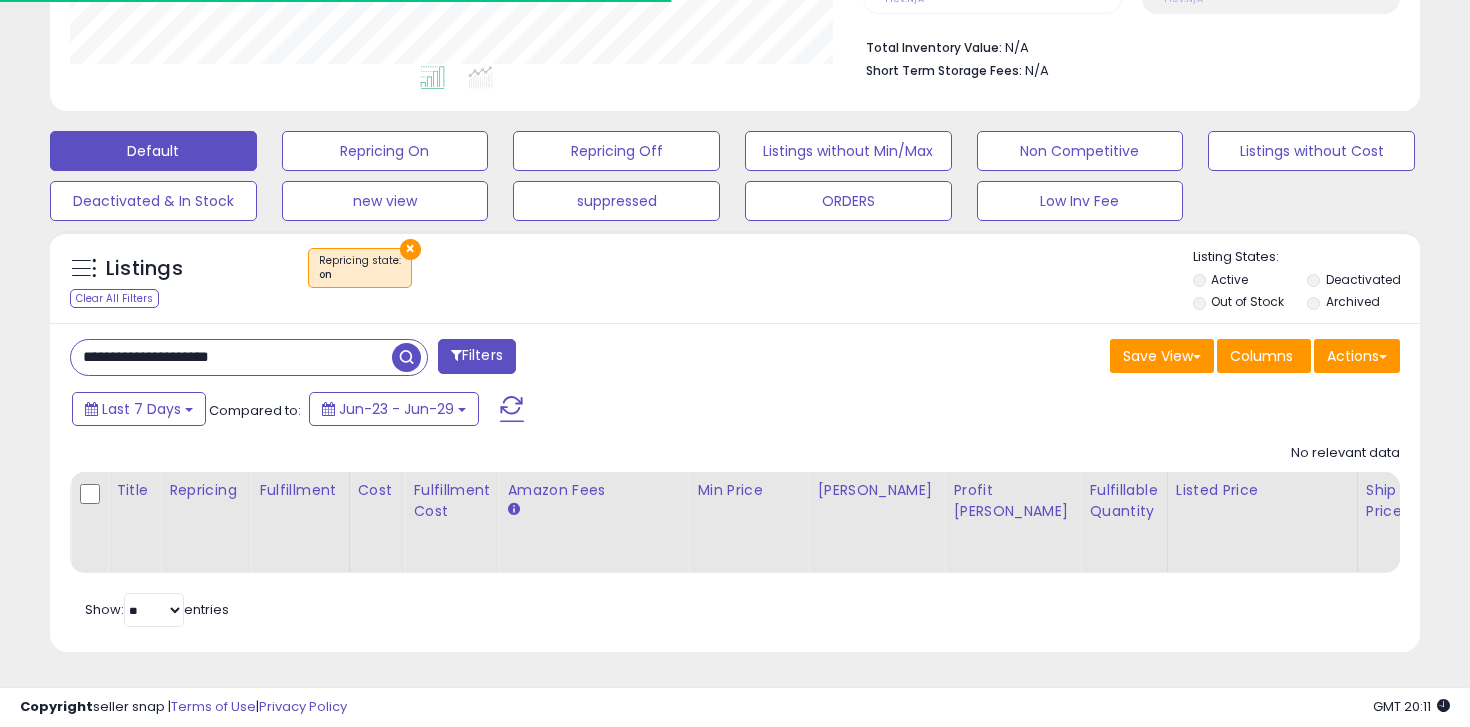 click on "**********" at bounding box center (231, 357) 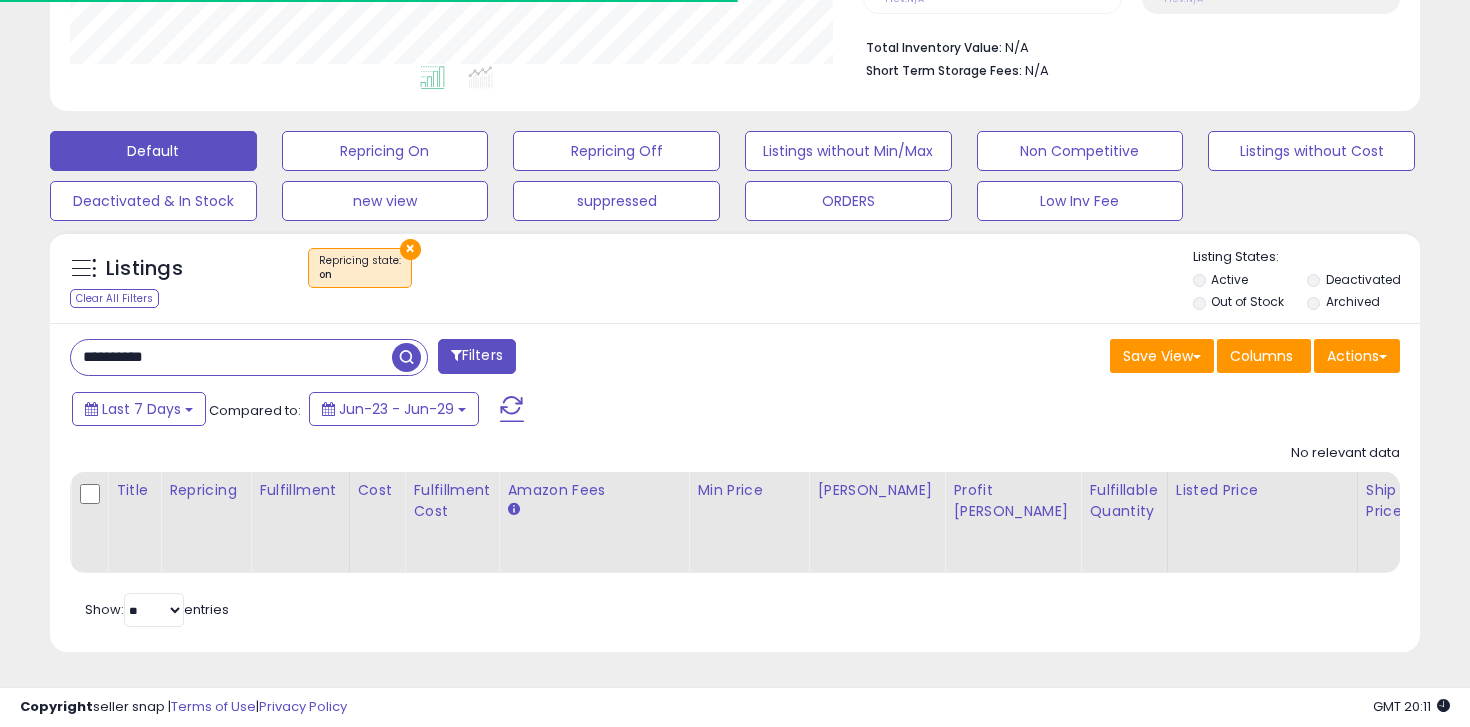 type on "**********" 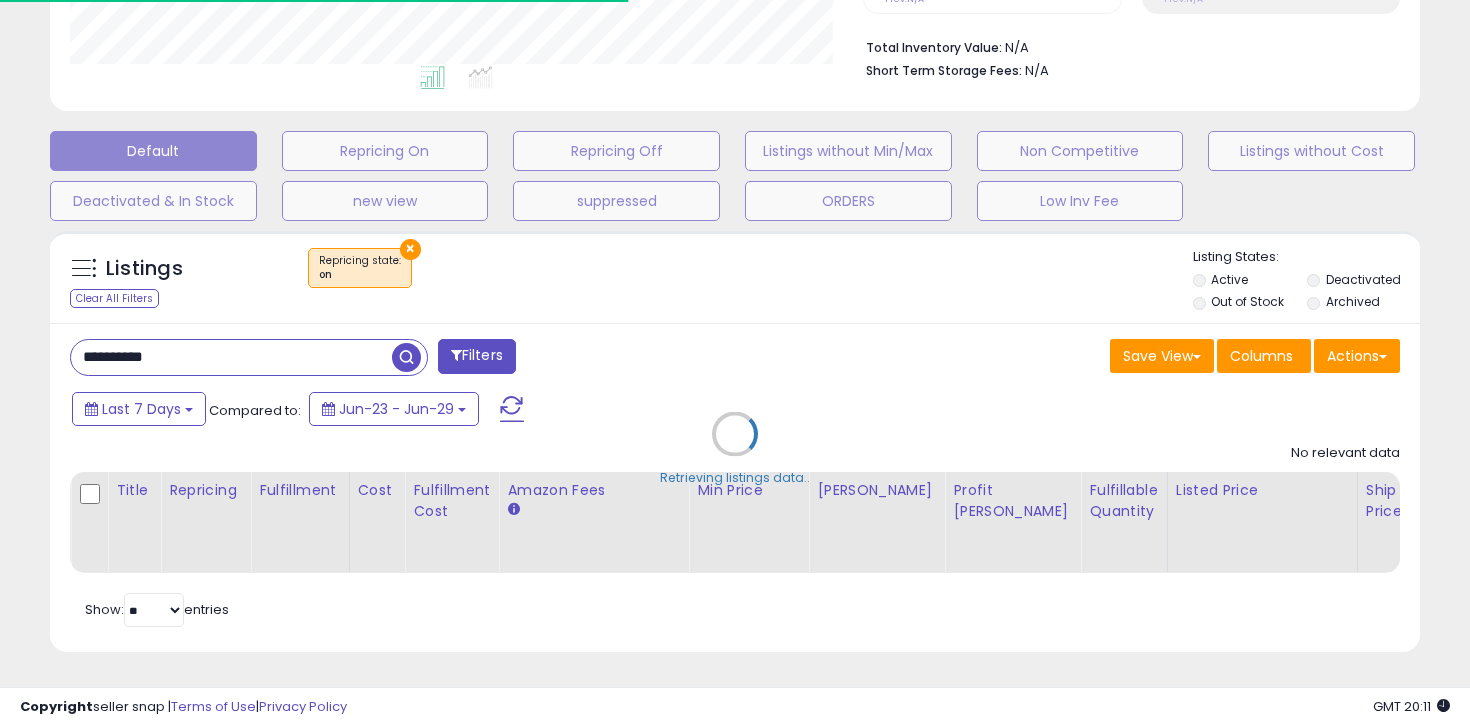 scroll, scrollTop: 634, scrollLeft: 0, axis: vertical 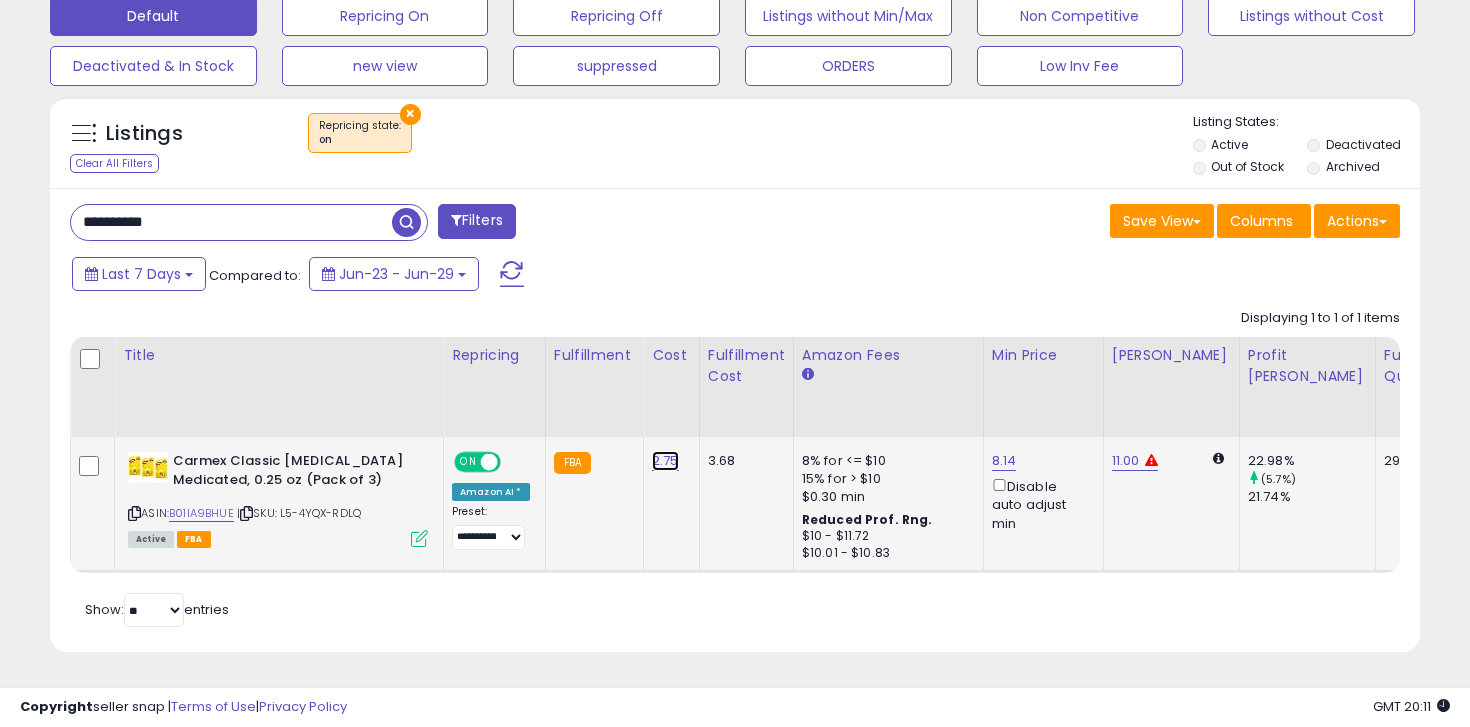 click on "2.75" at bounding box center (665, 461) 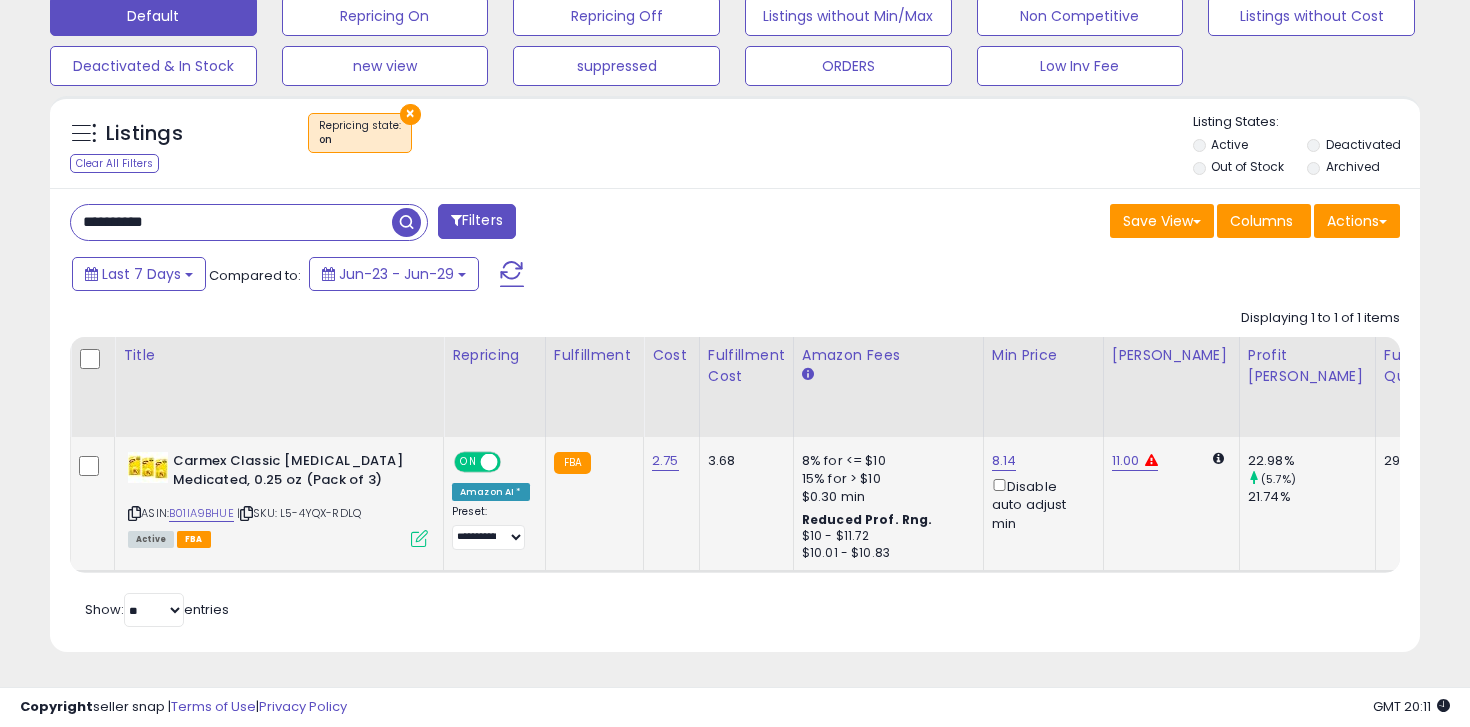 scroll, scrollTop: 999590, scrollLeft: 999206, axis: both 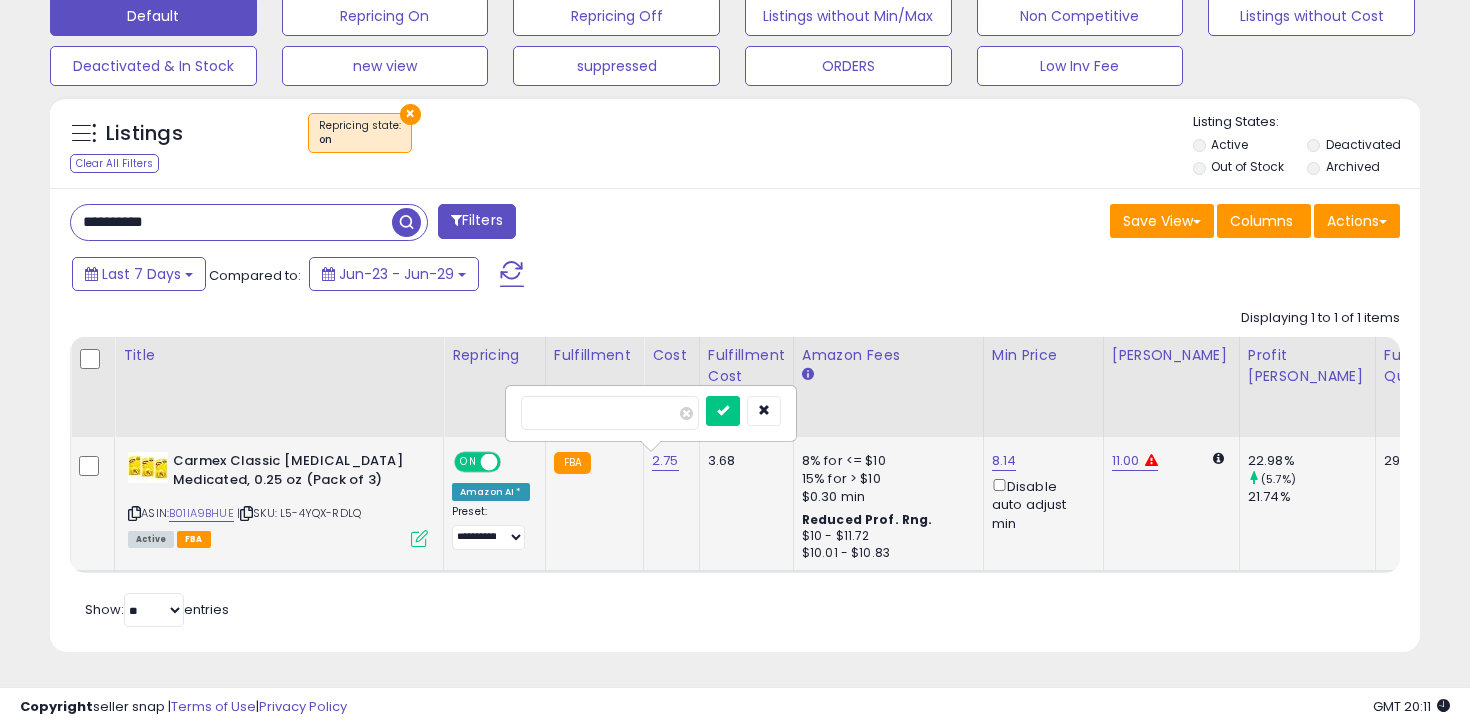 type on "*" 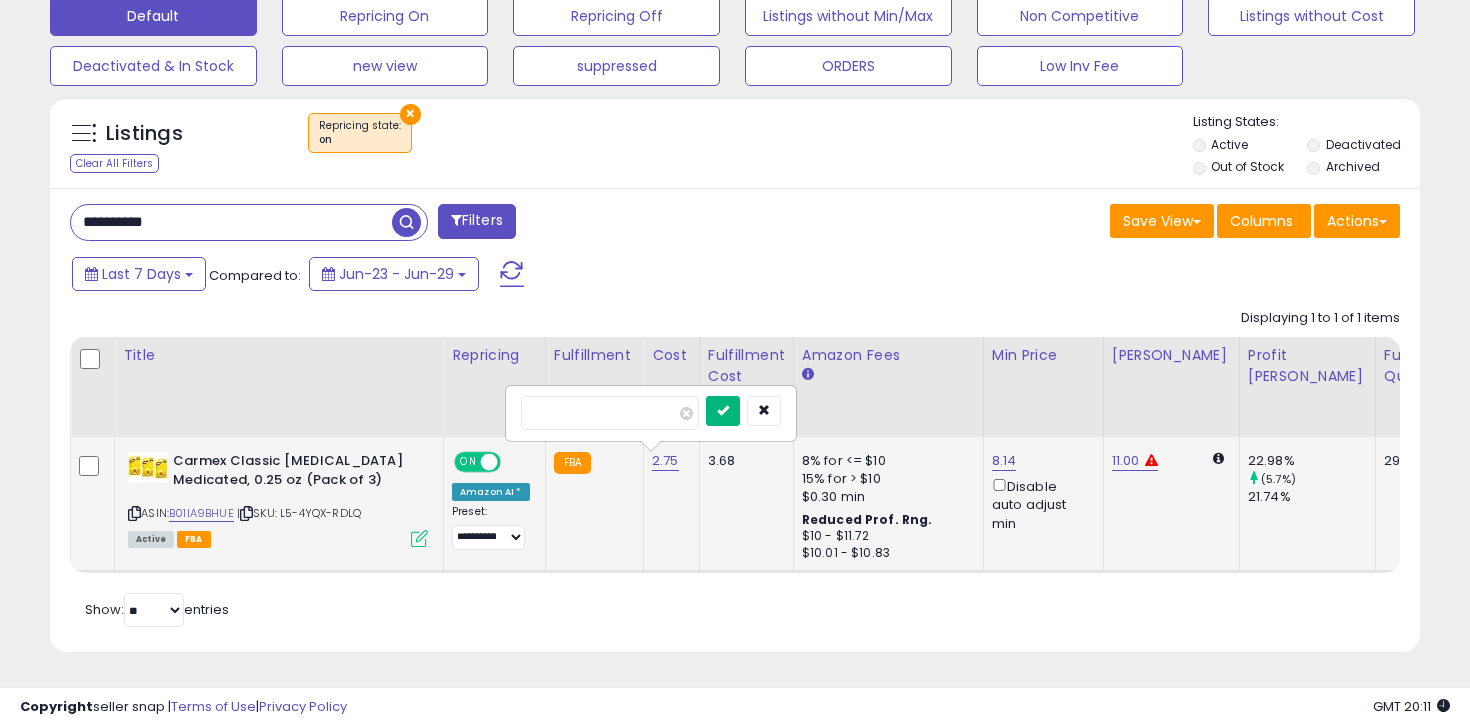 type on "*" 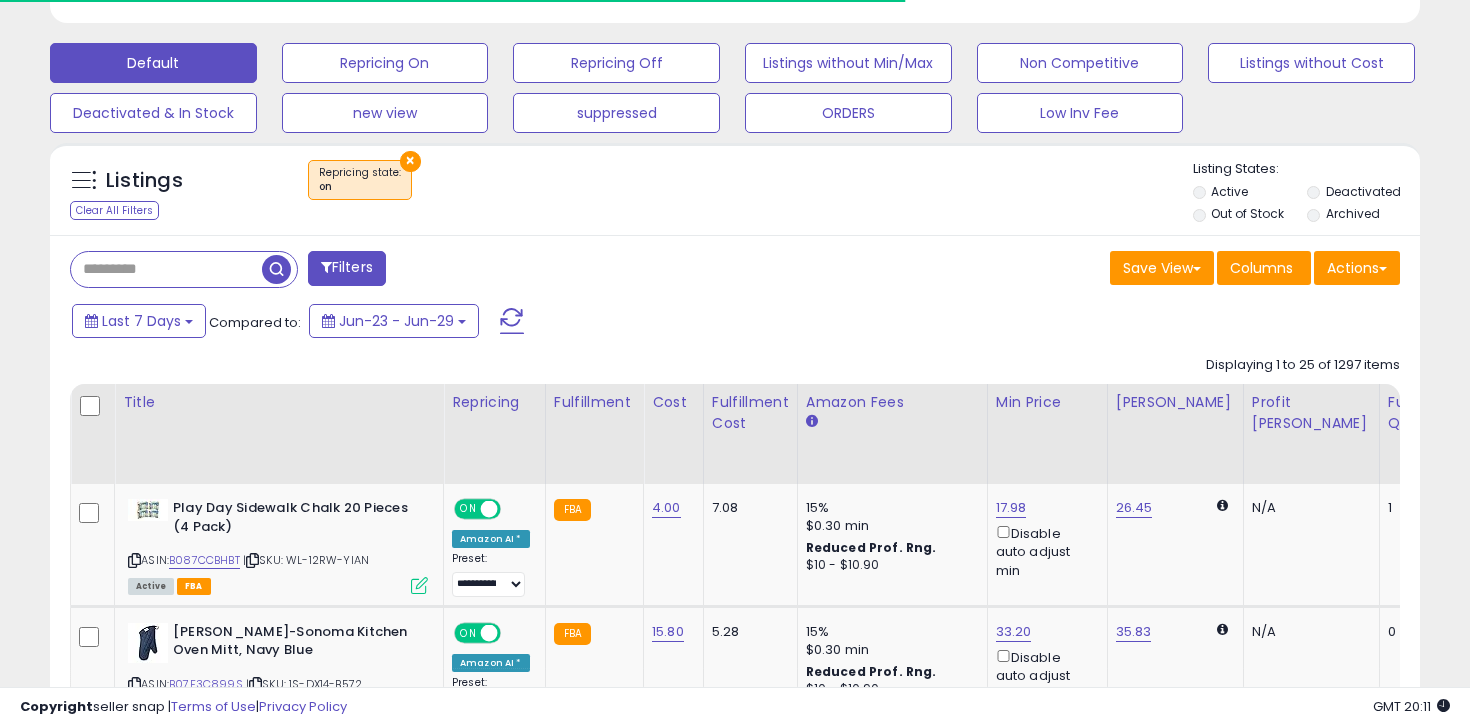 scroll, scrollTop: 586, scrollLeft: 0, axis: vertical 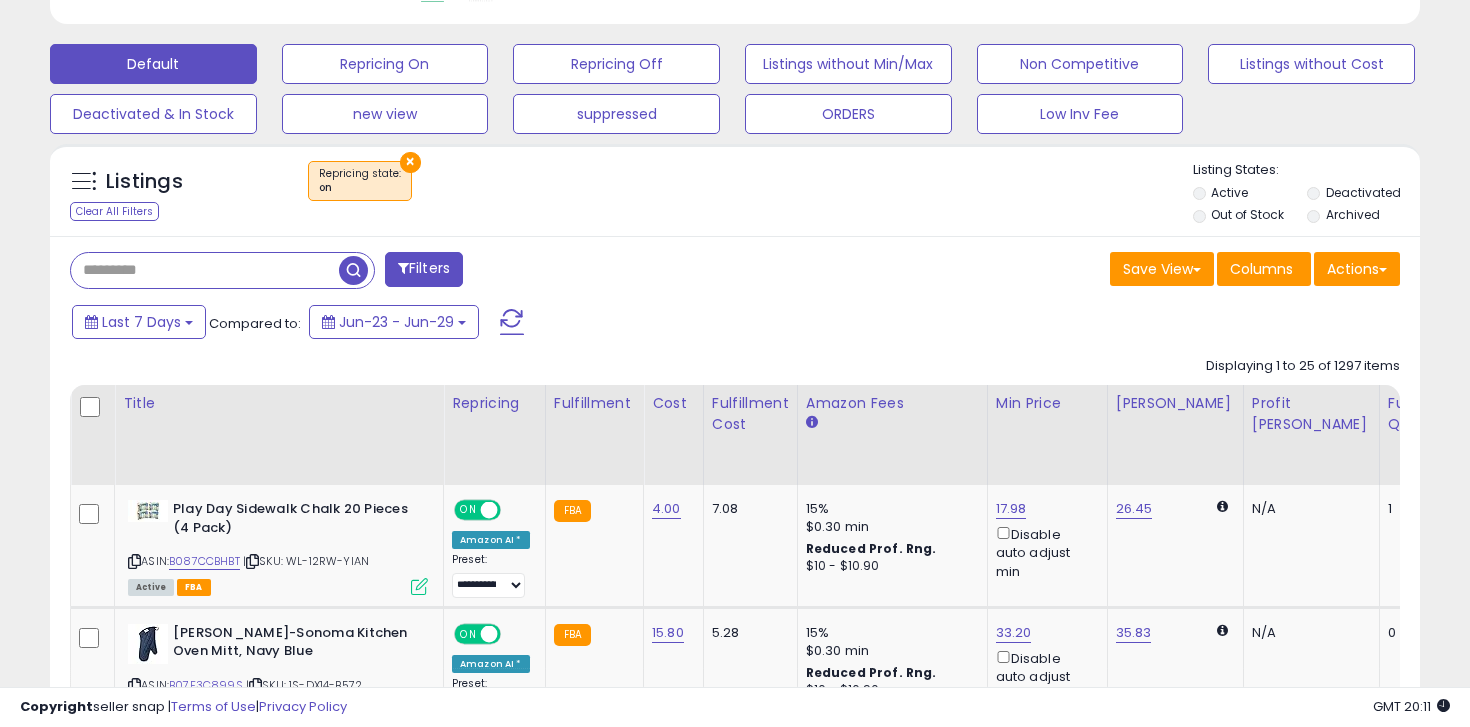 click at bounding box center (205, 270) 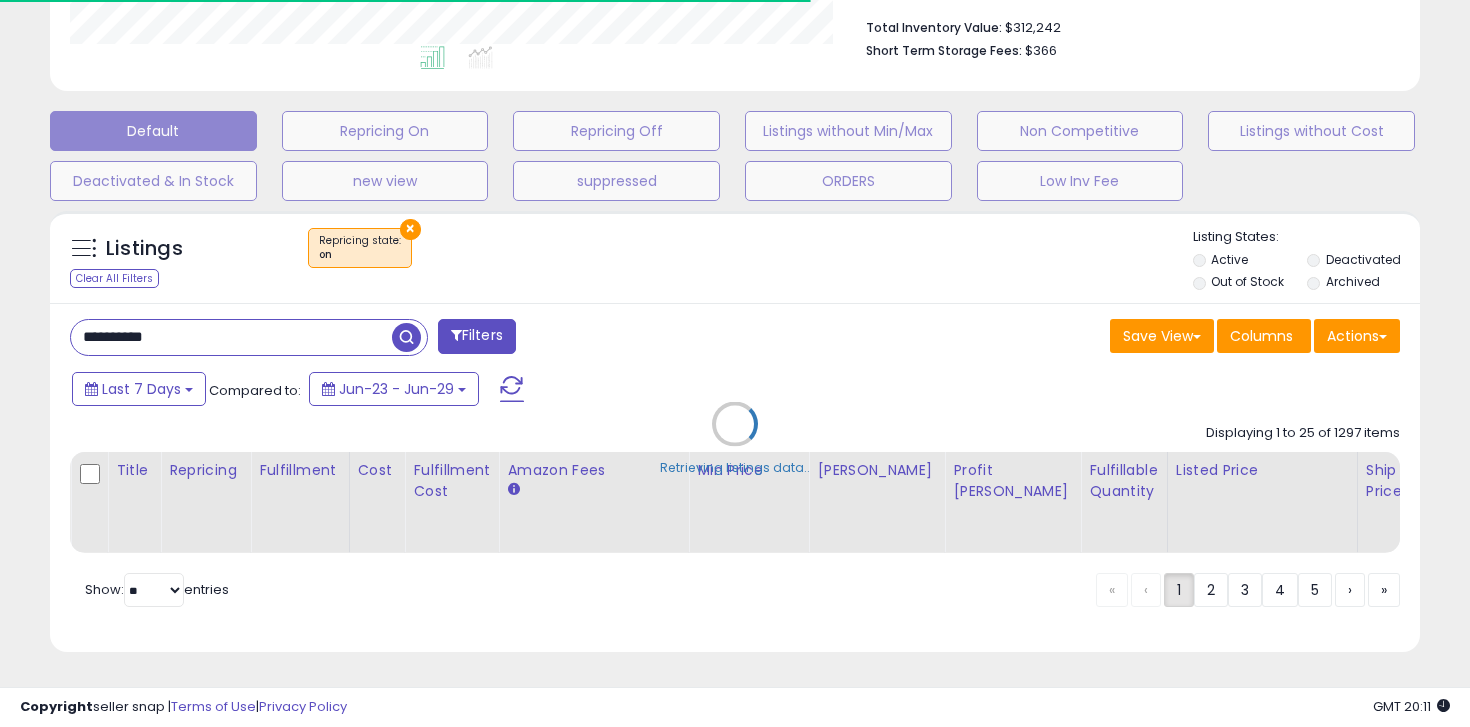 scroll, scrollTop: 586, scrollLeft: 0, axis: vertical 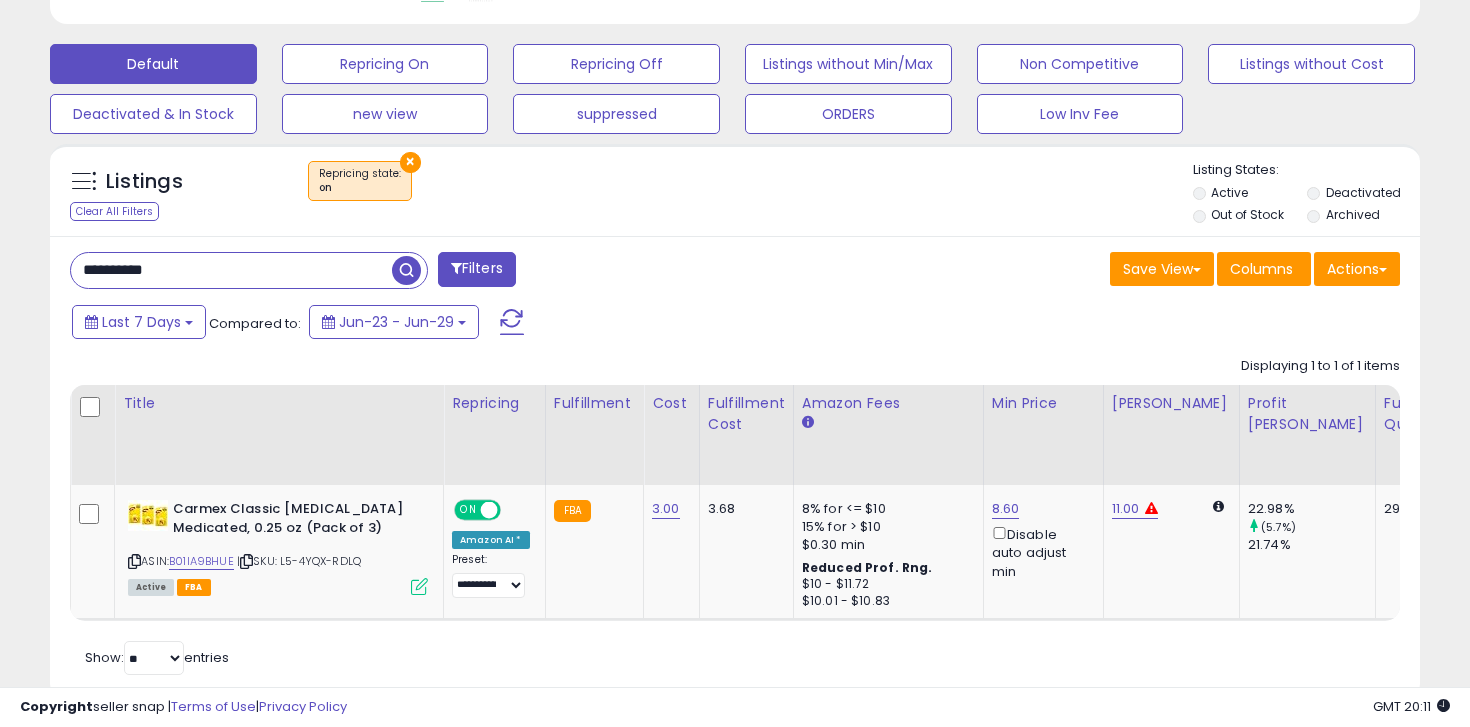 click on "**********" at bounding box center (735, 468) 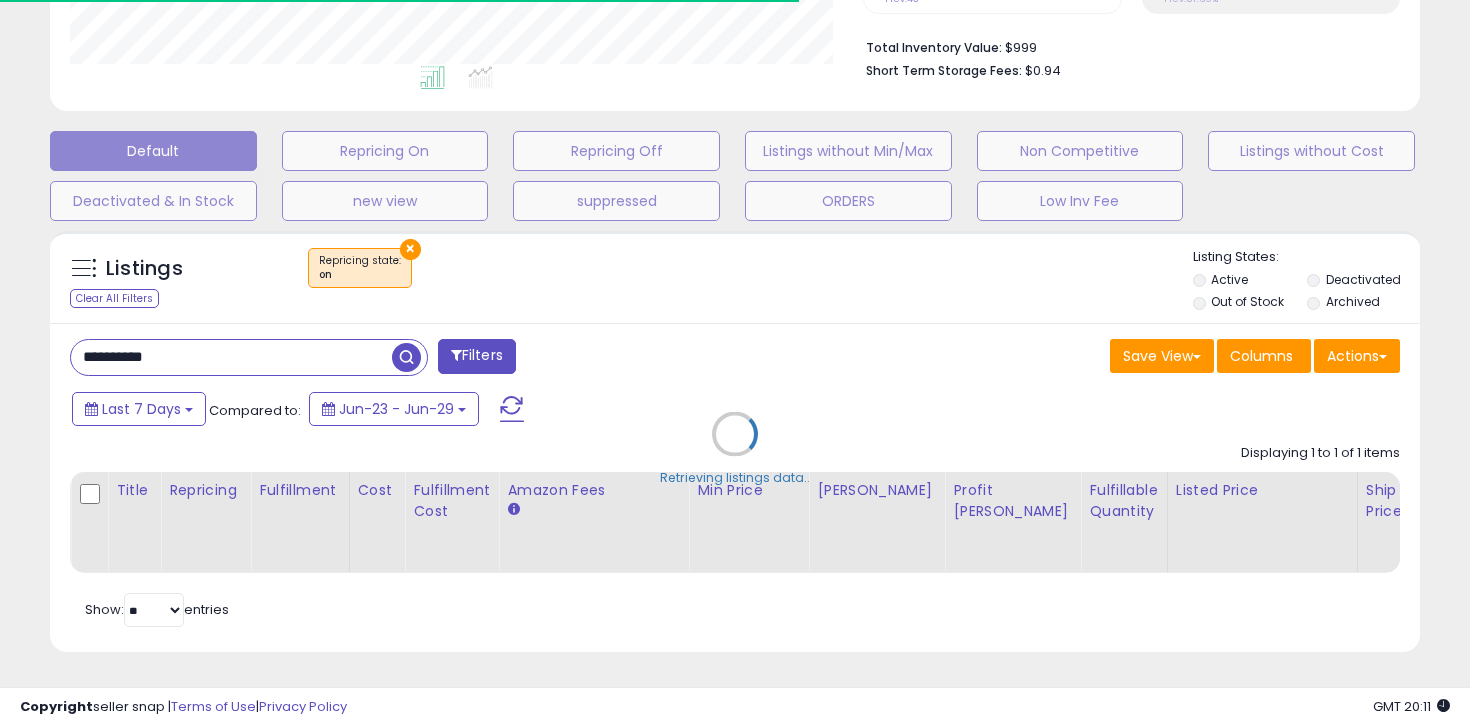scroll, scrollTop: 586, scrollLeft: 0, axis: vertical 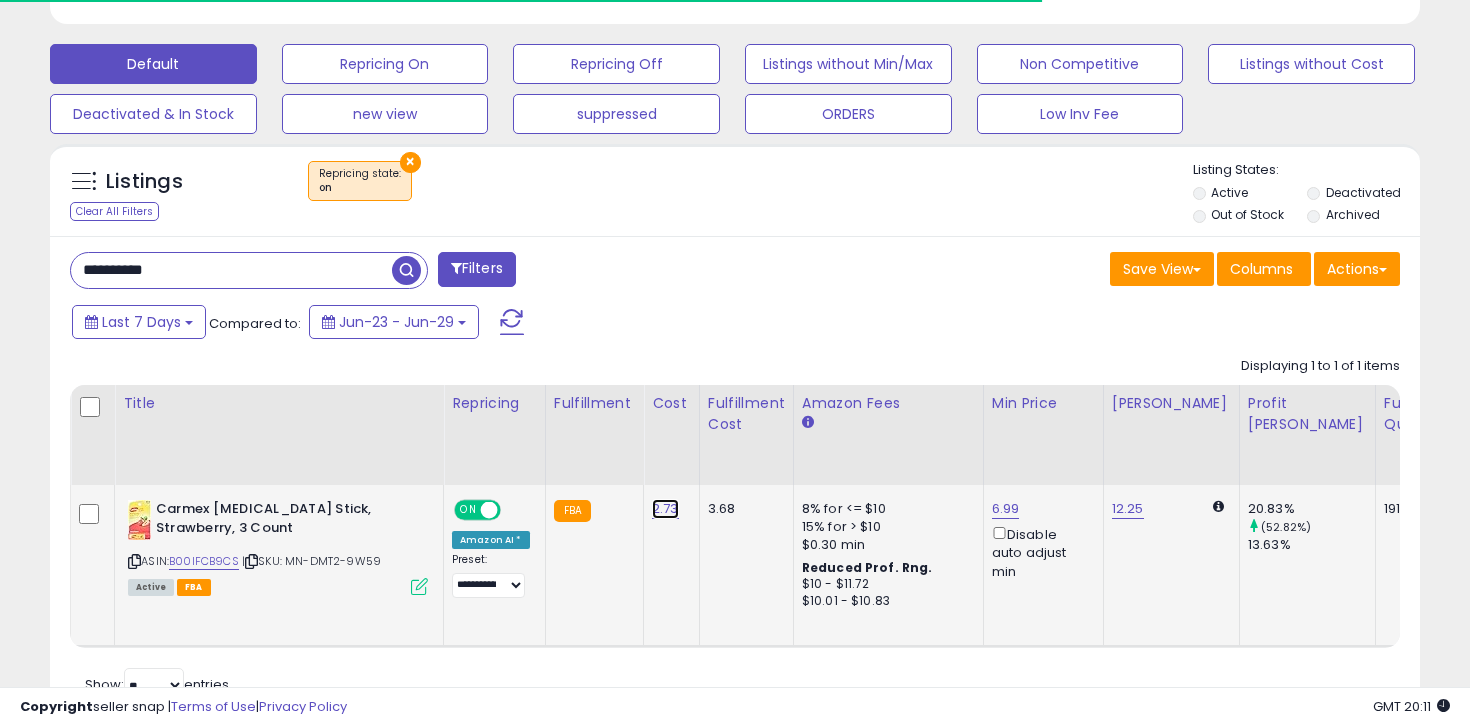 click on "2.73" at bounding box center [665, 509] 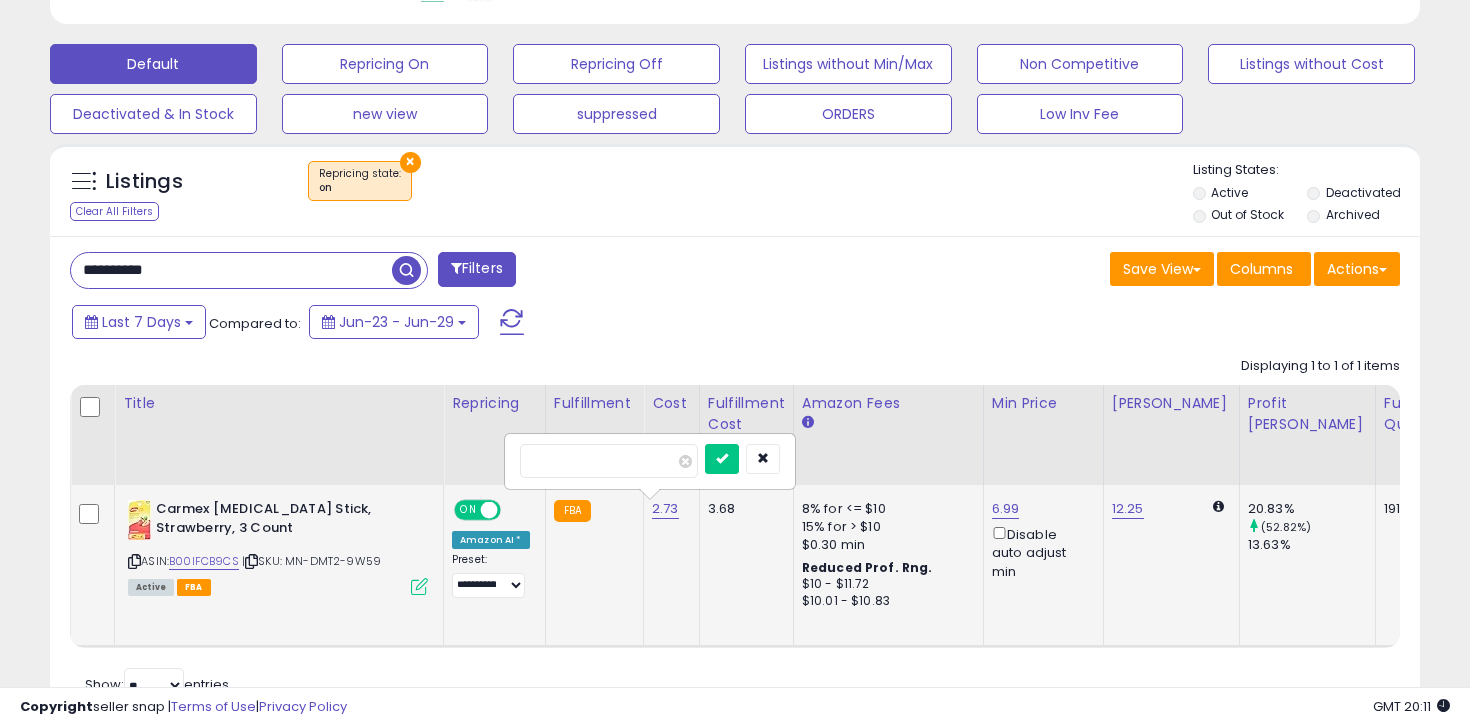 type on "*" 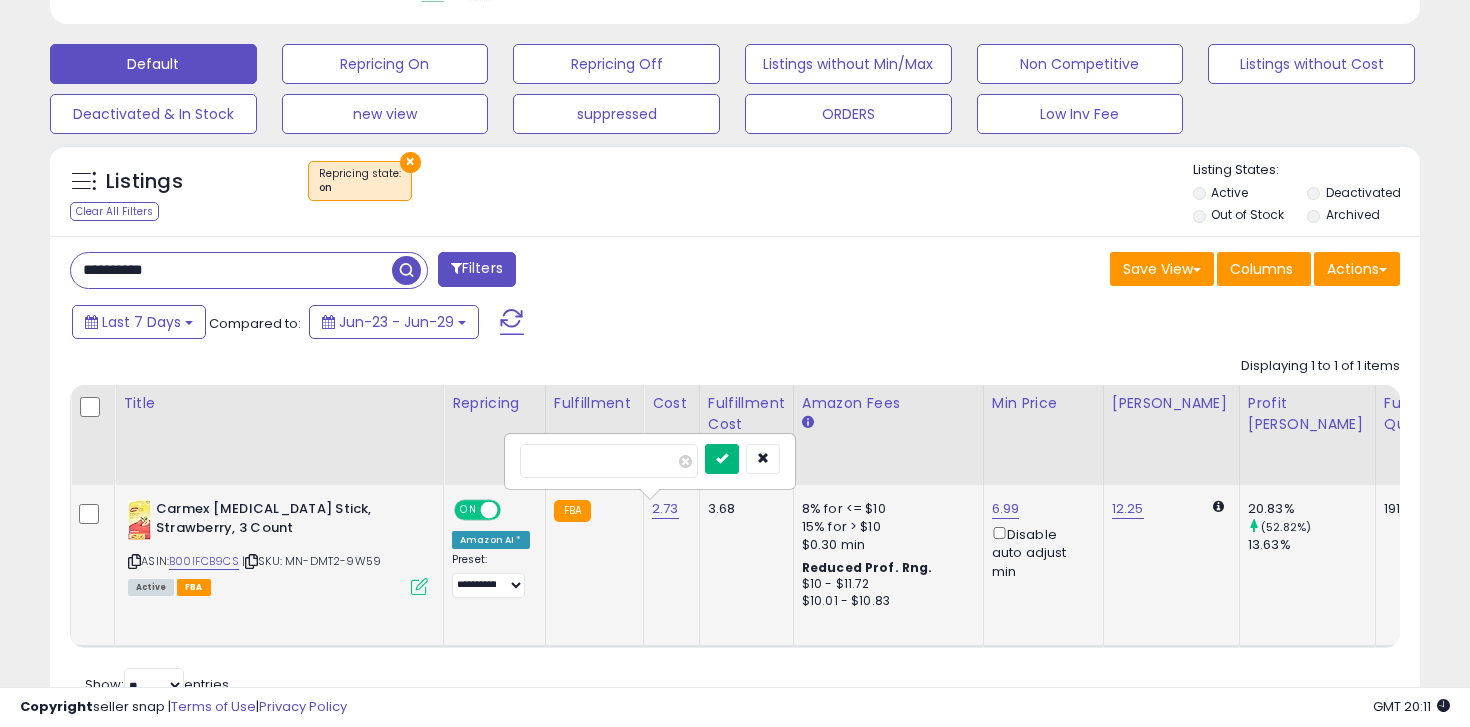 type on "*" 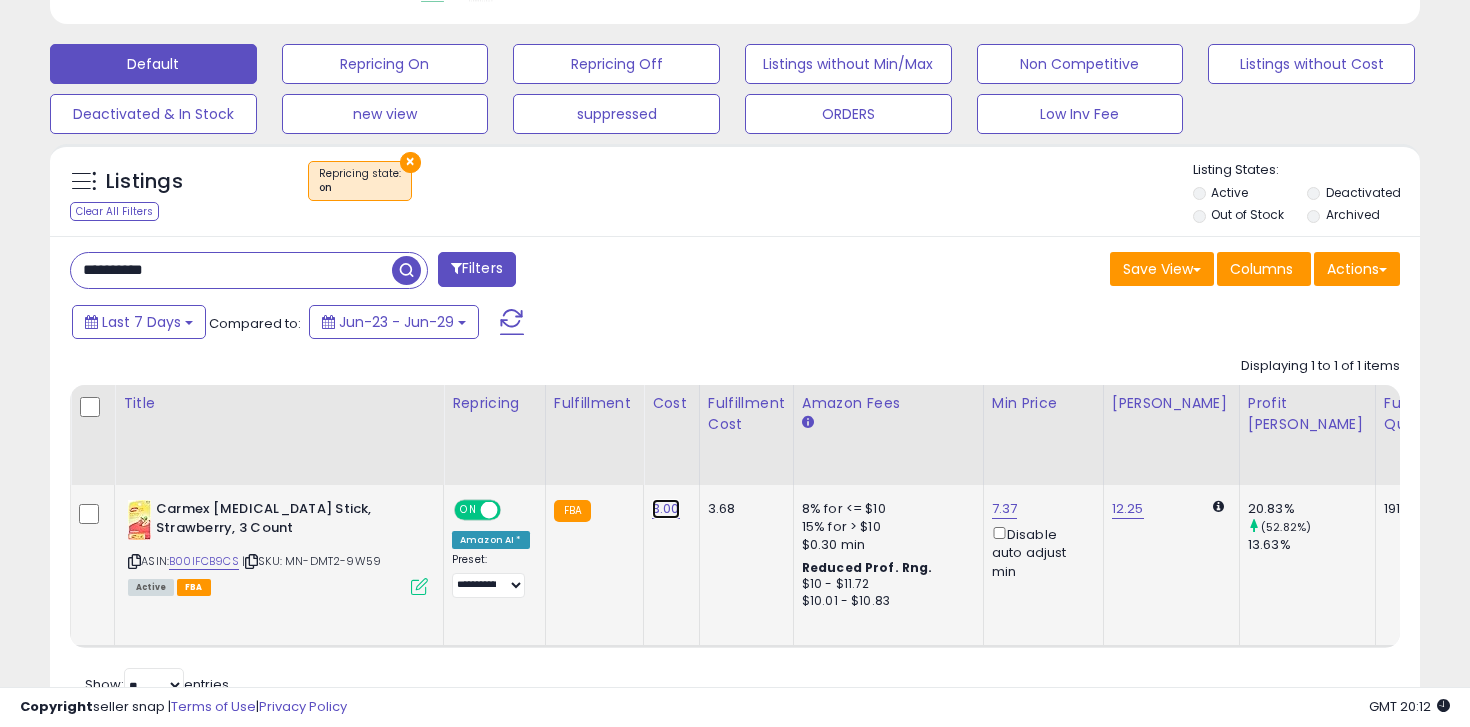 click on "3.00" at bounding box center (666, 509) 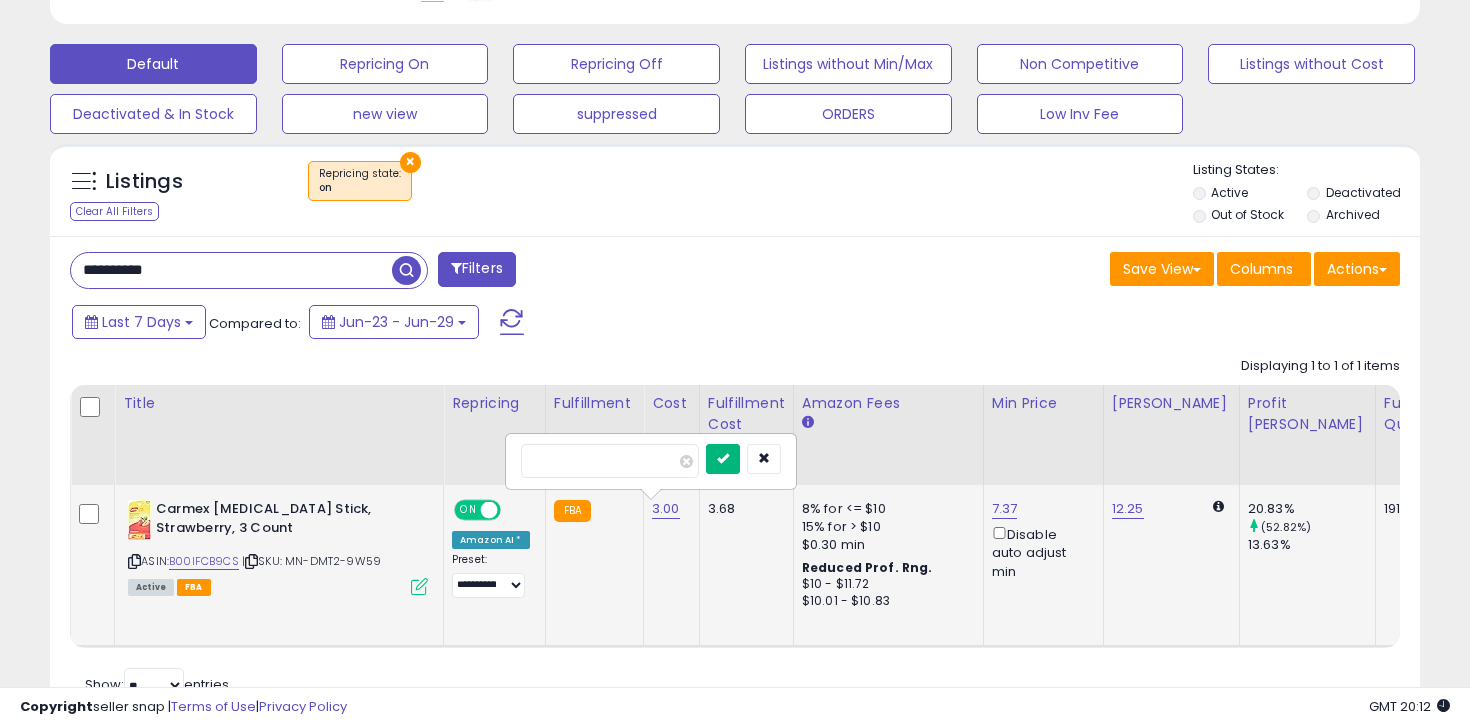 type on "****" 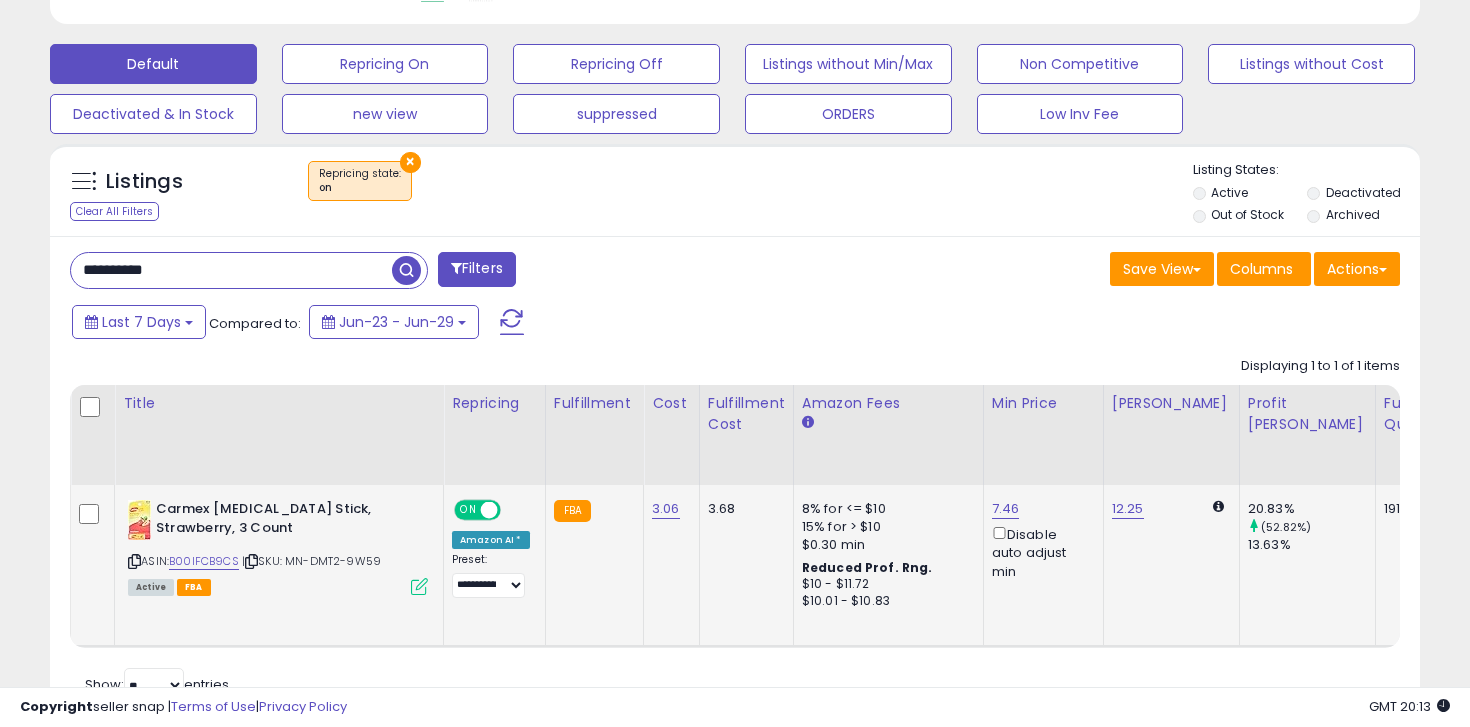 click on "**********" at bounding box center [231, 270] 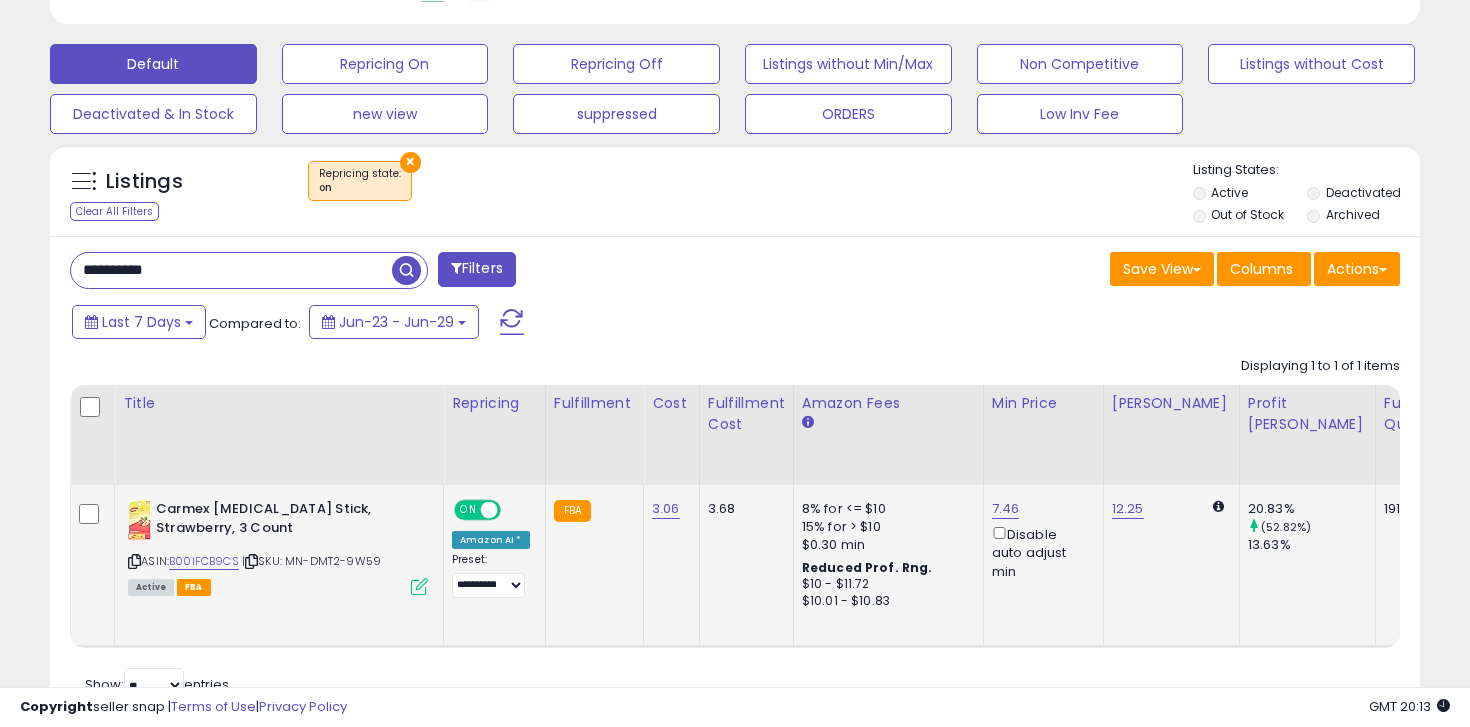 type on "**********" 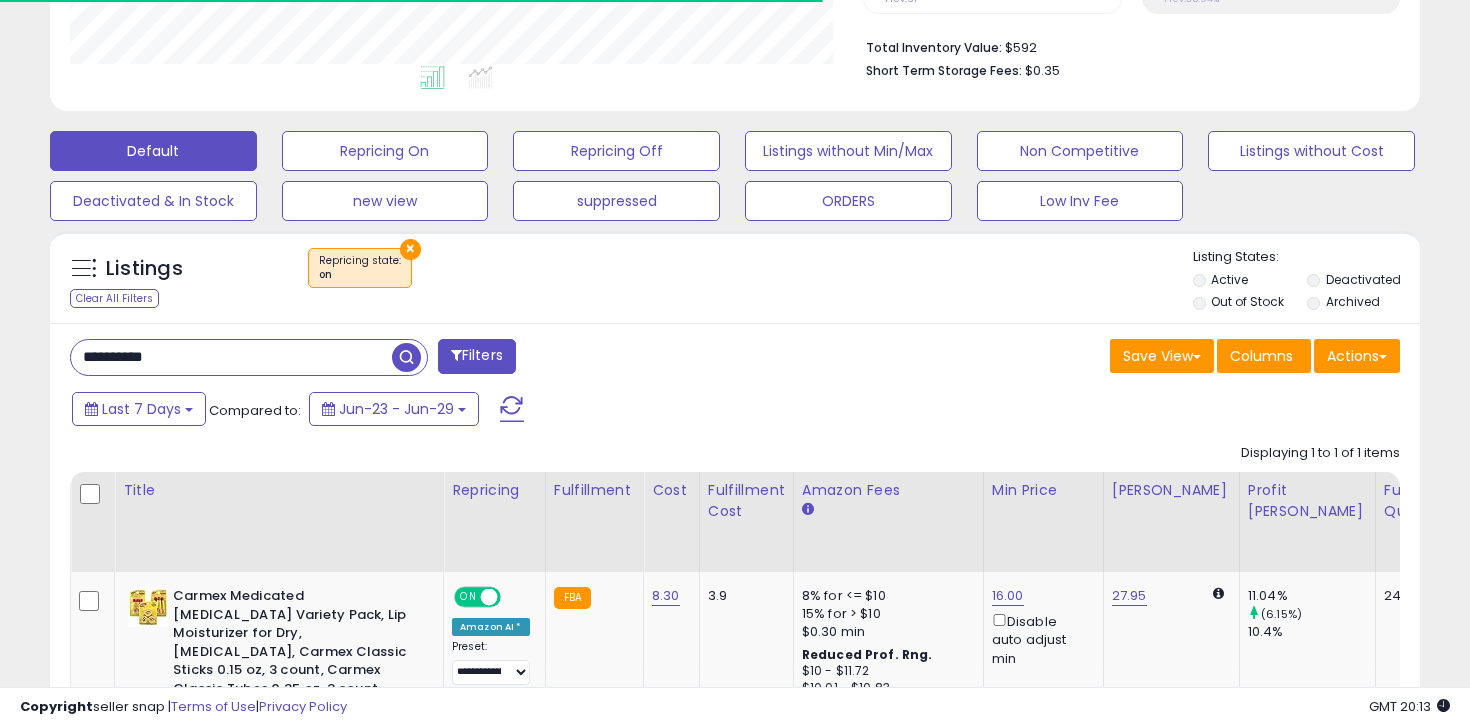 scroll, scrollTop: 586, scrollLeft: 0, axis: vertical 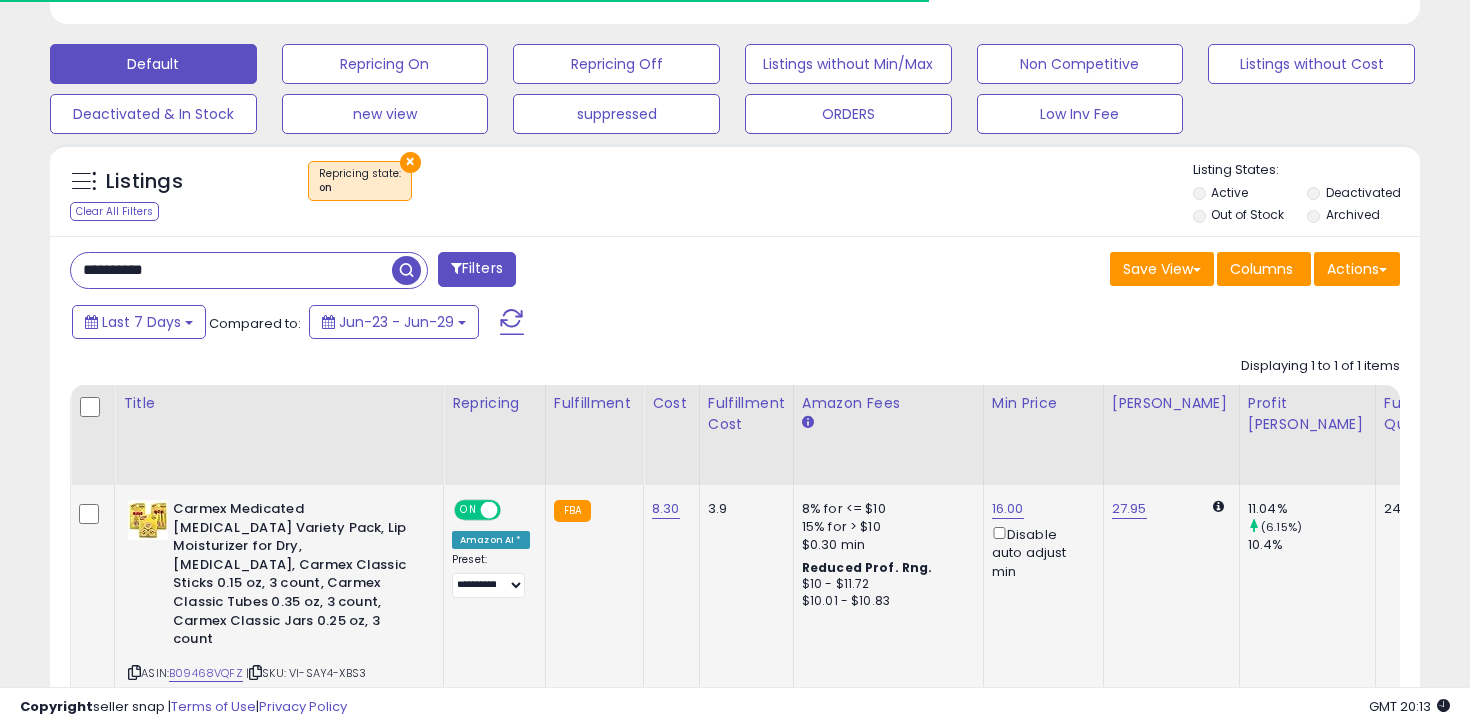 click on "8.30" 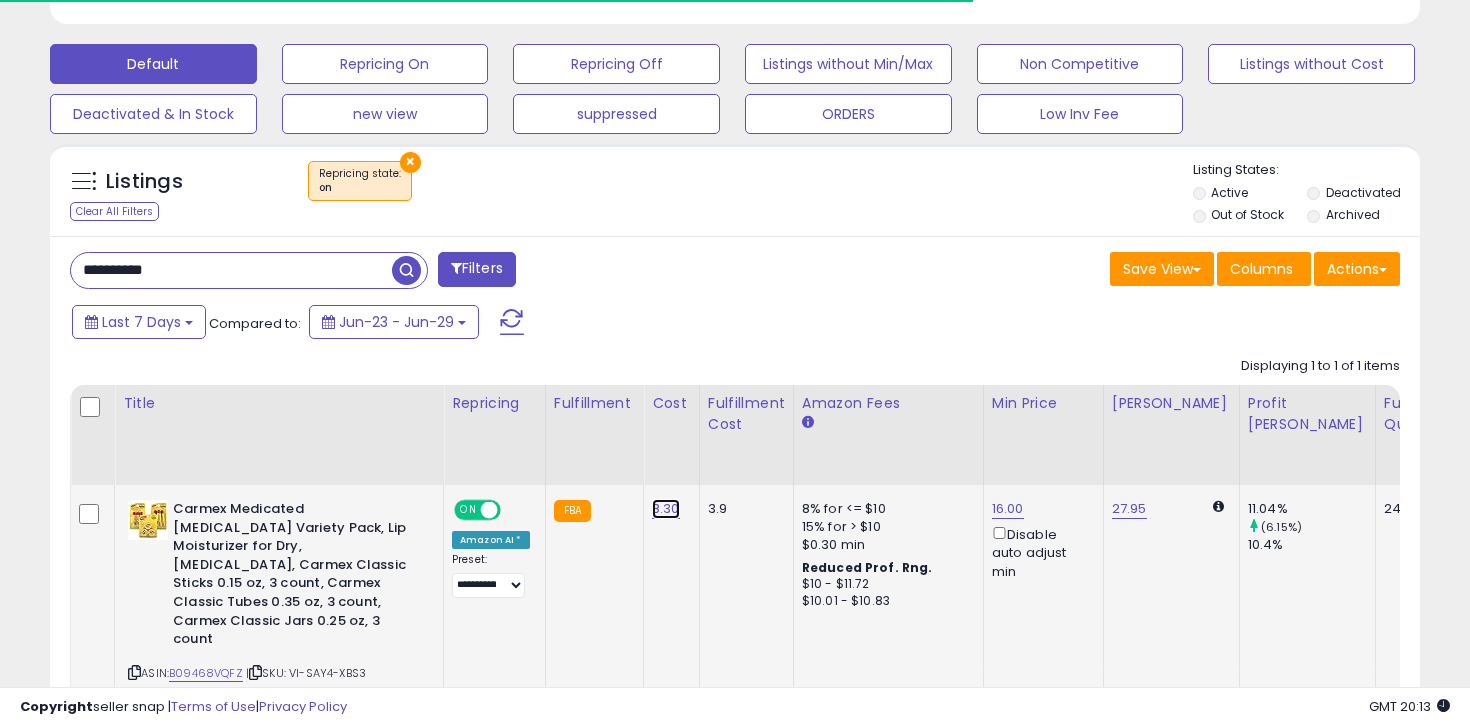 click on "8.30" at bounding box center [666, 509] 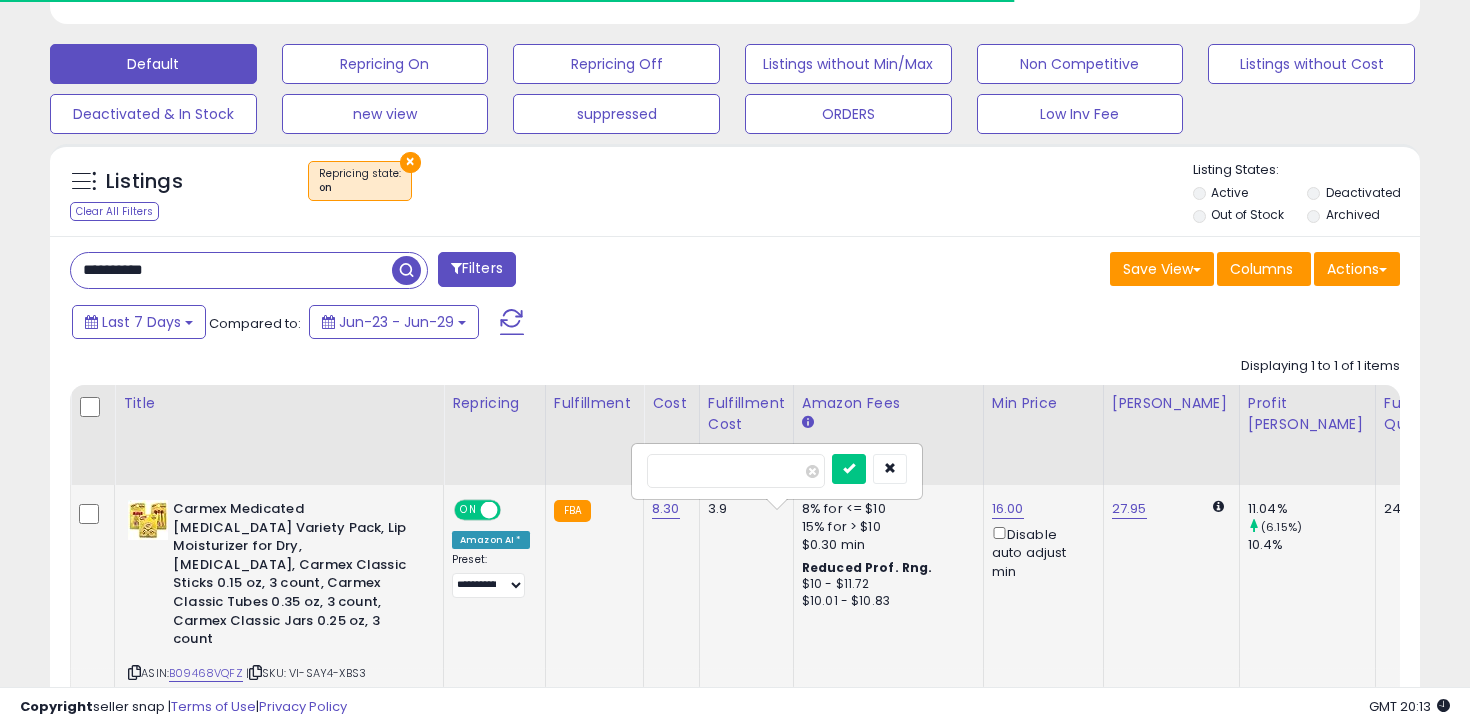 type on "*" 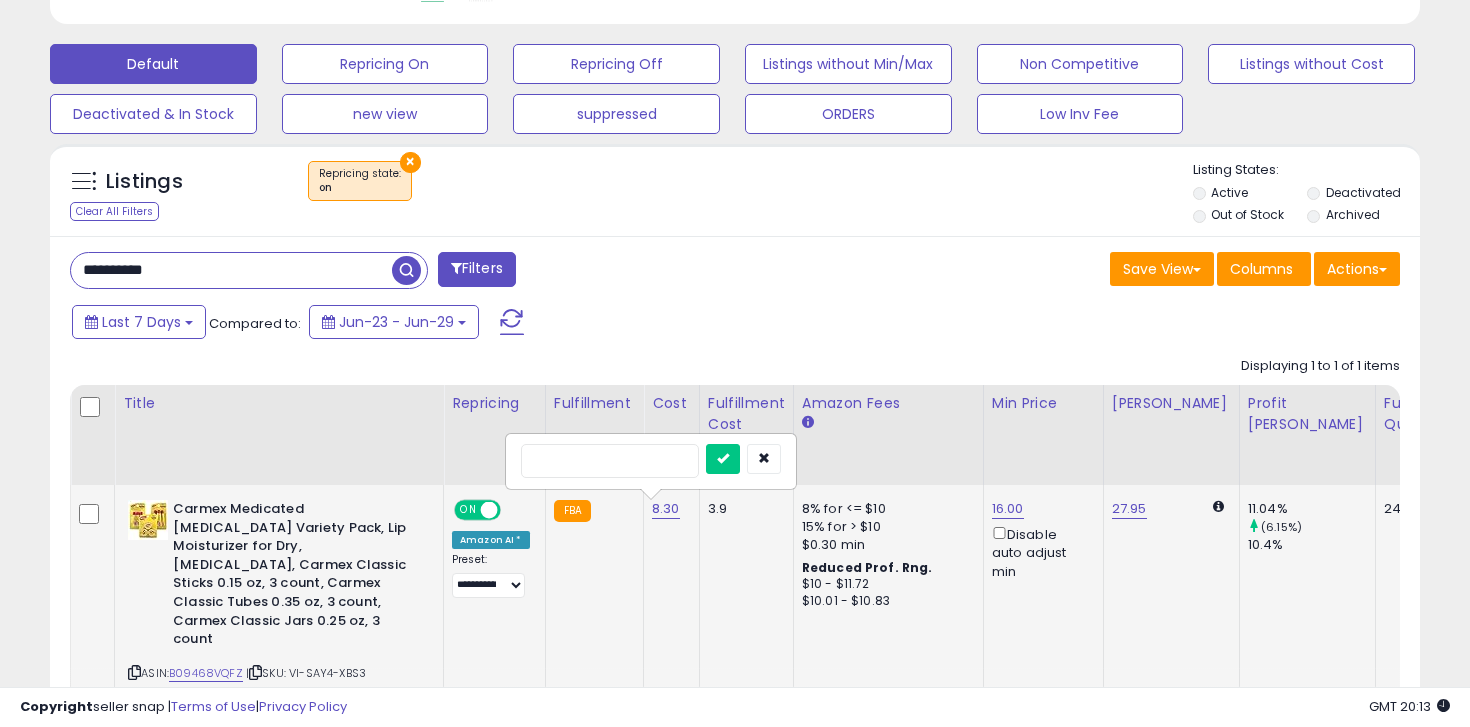 scroll, scrollTop: 999590, scrollLeft: 999206, axis: both 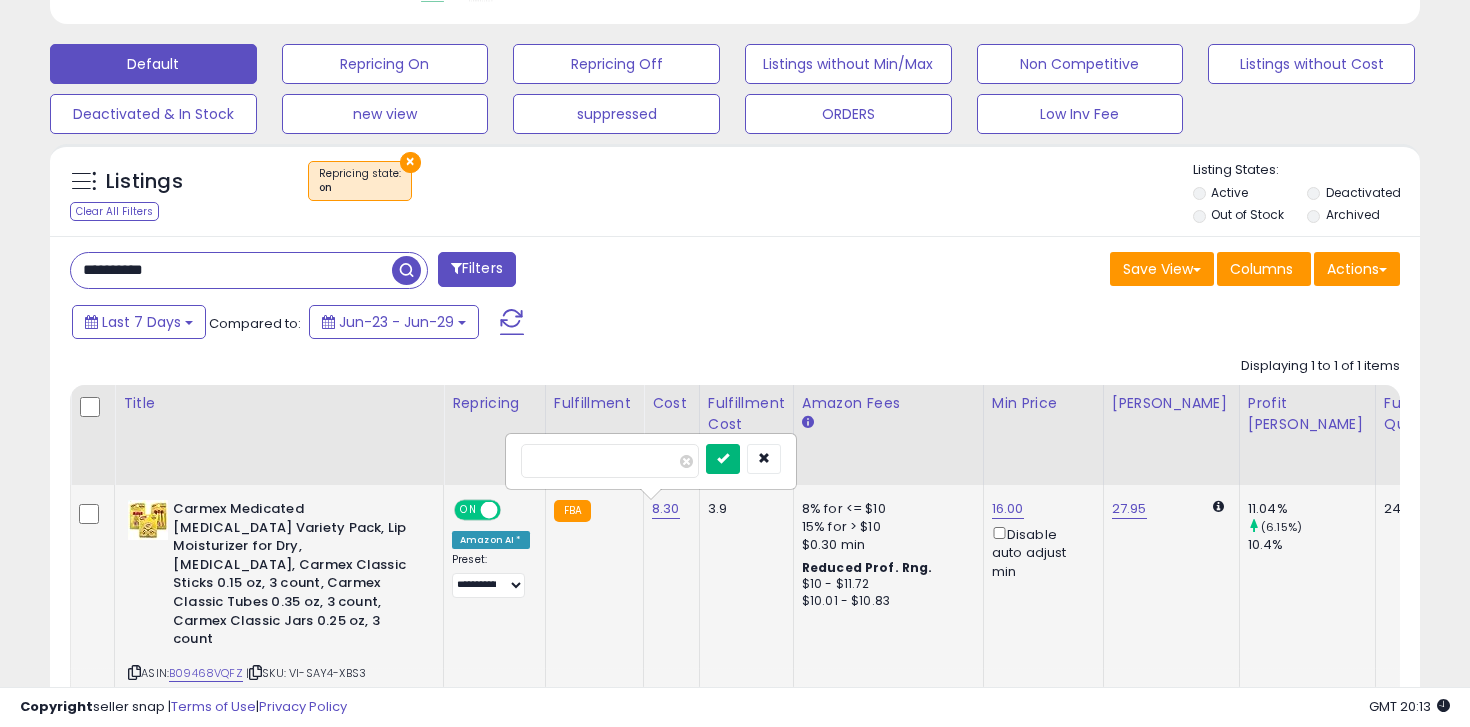 type on "*" 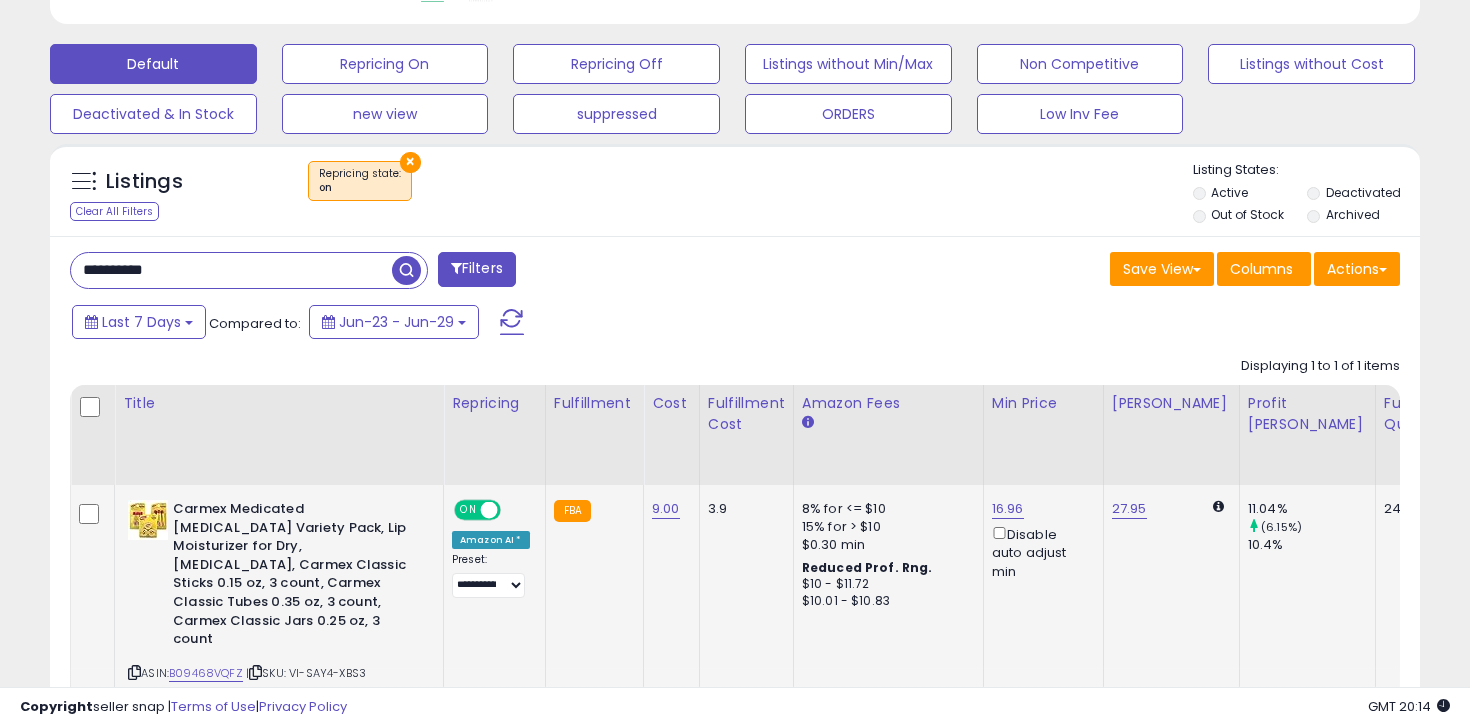 click on "Last 7 Days
Compared to:
Jun-23 - Jun-29" at bounding box center (566, 324) 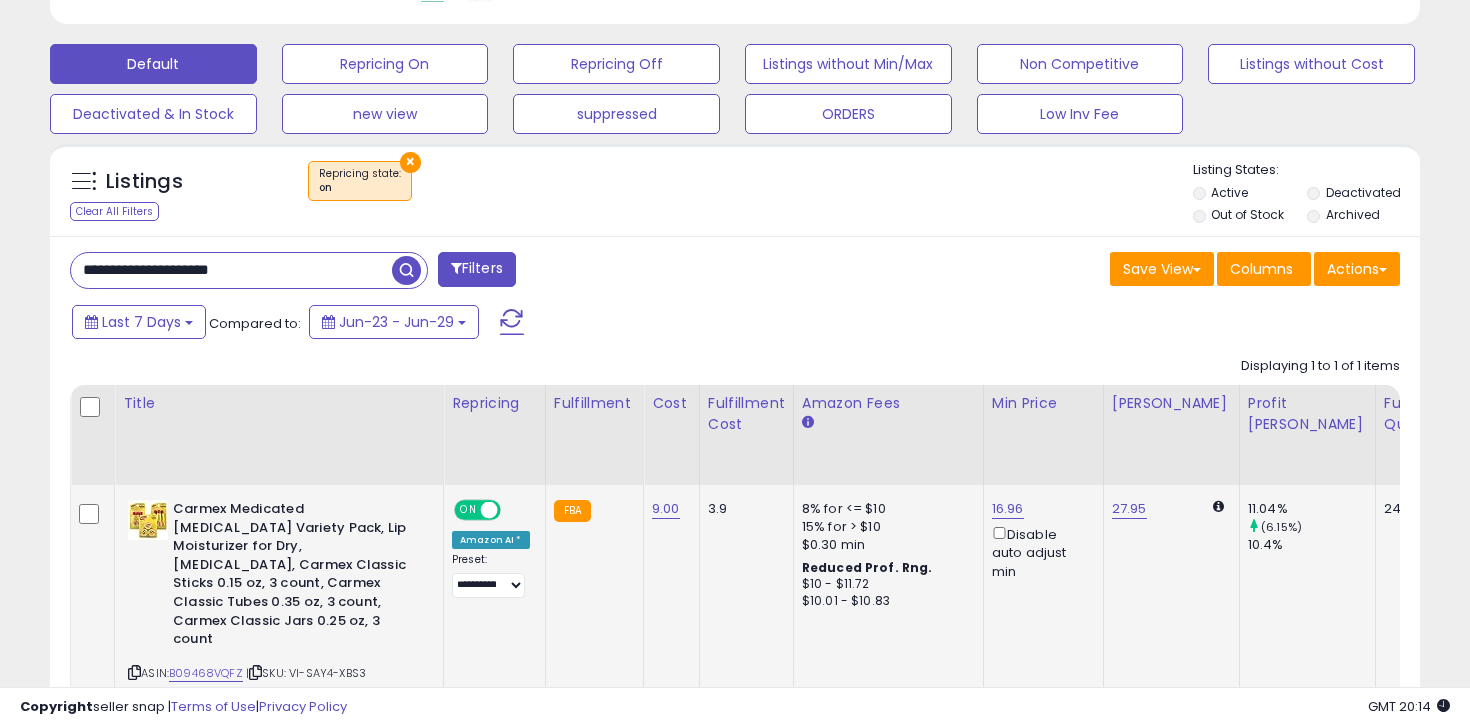 click on "**********" at bounding box center [231, 270] 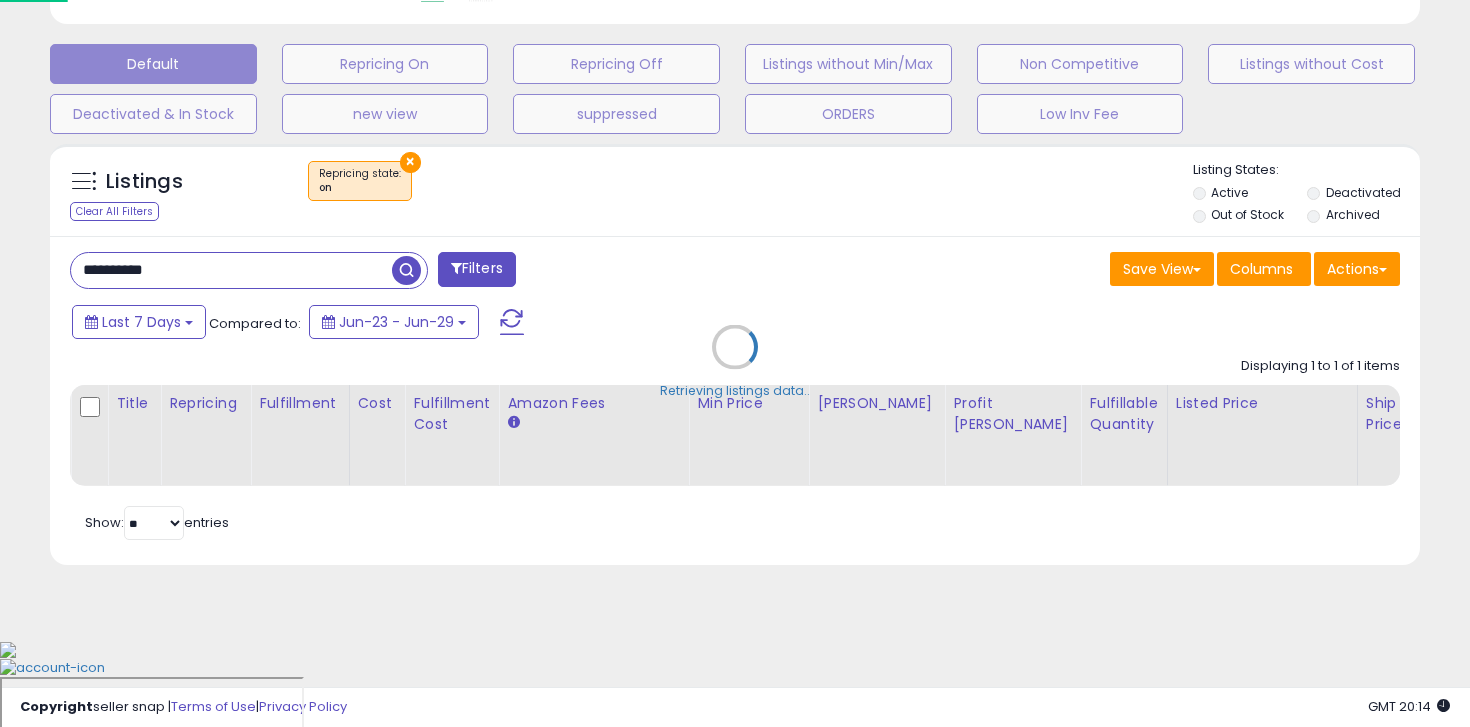 scroll, scrollTop: 499, scrollLeft: 0, axis: vertical 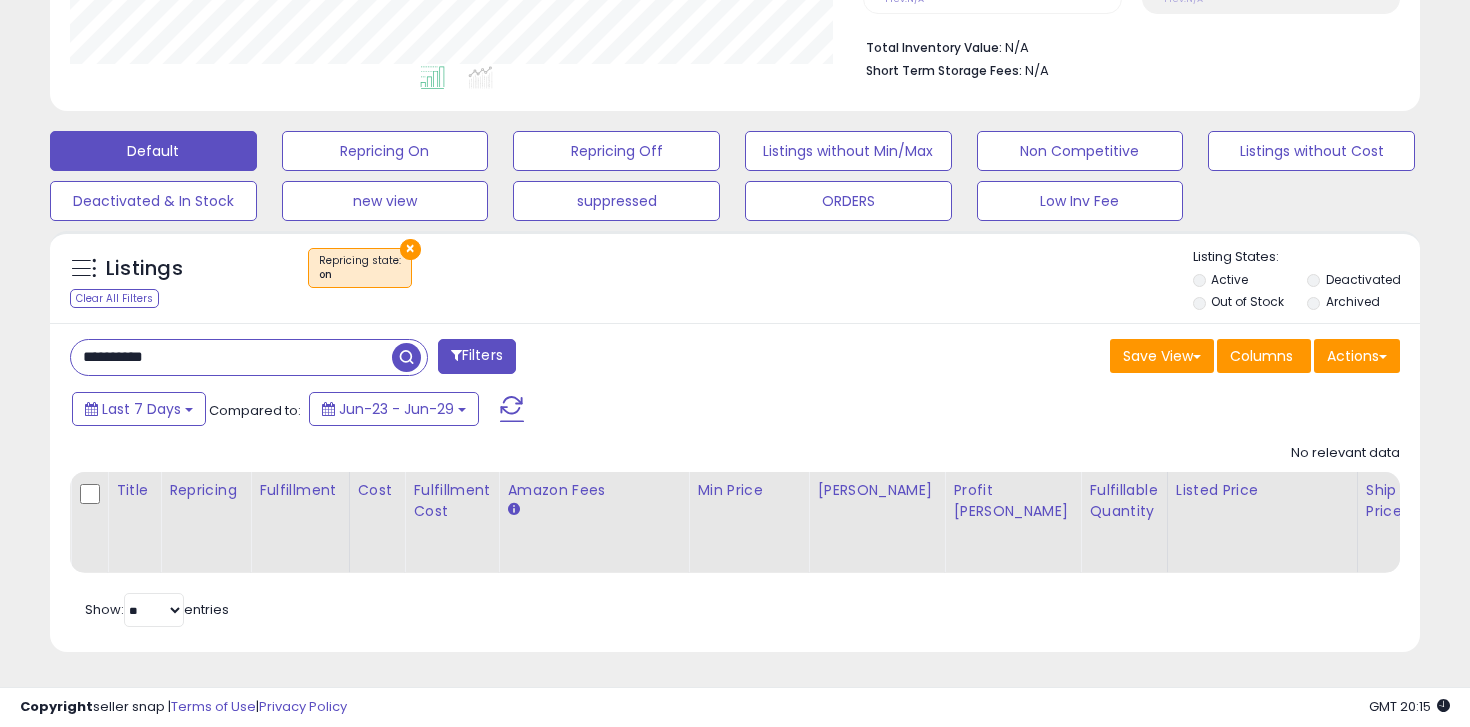 click on "**********" at bounding box center (231, 357) 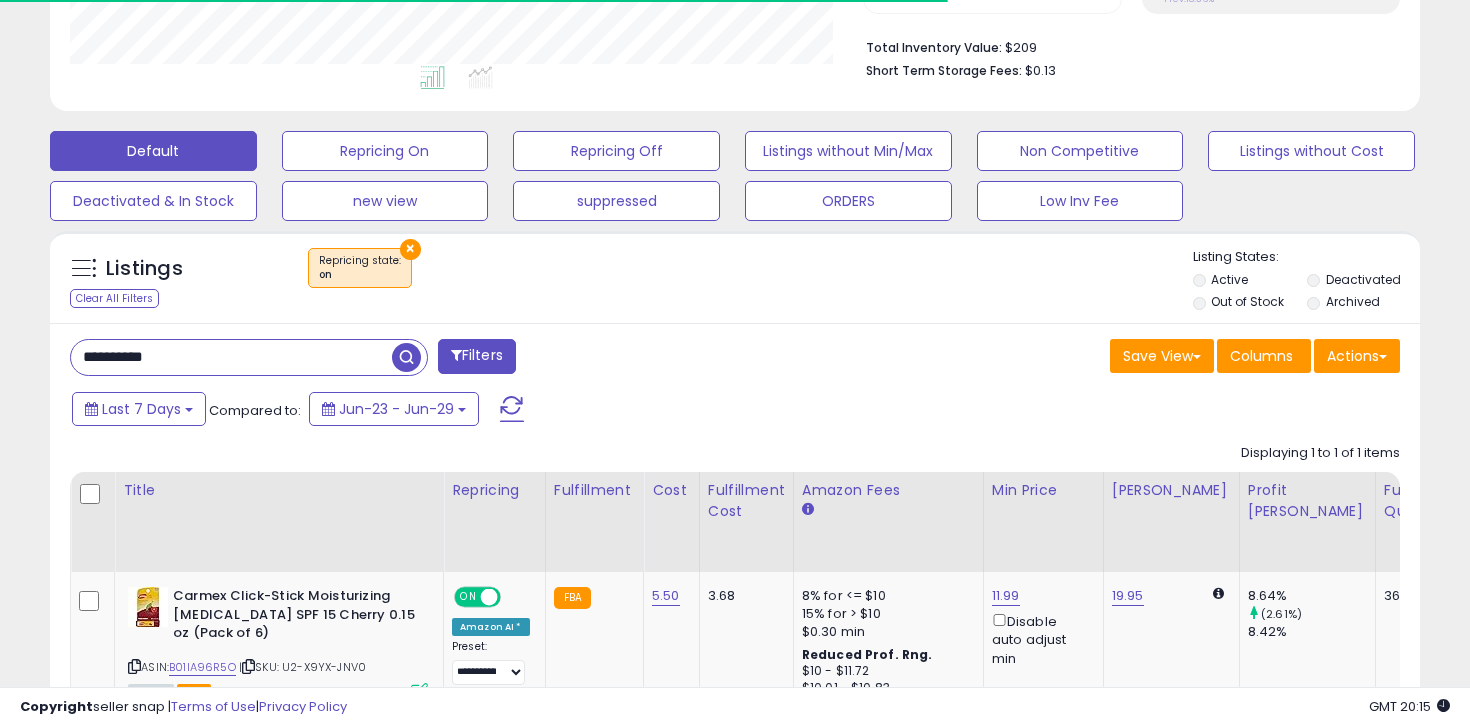 scroll, scrollTop: 548, scrollLeft: 0, axis: vertical 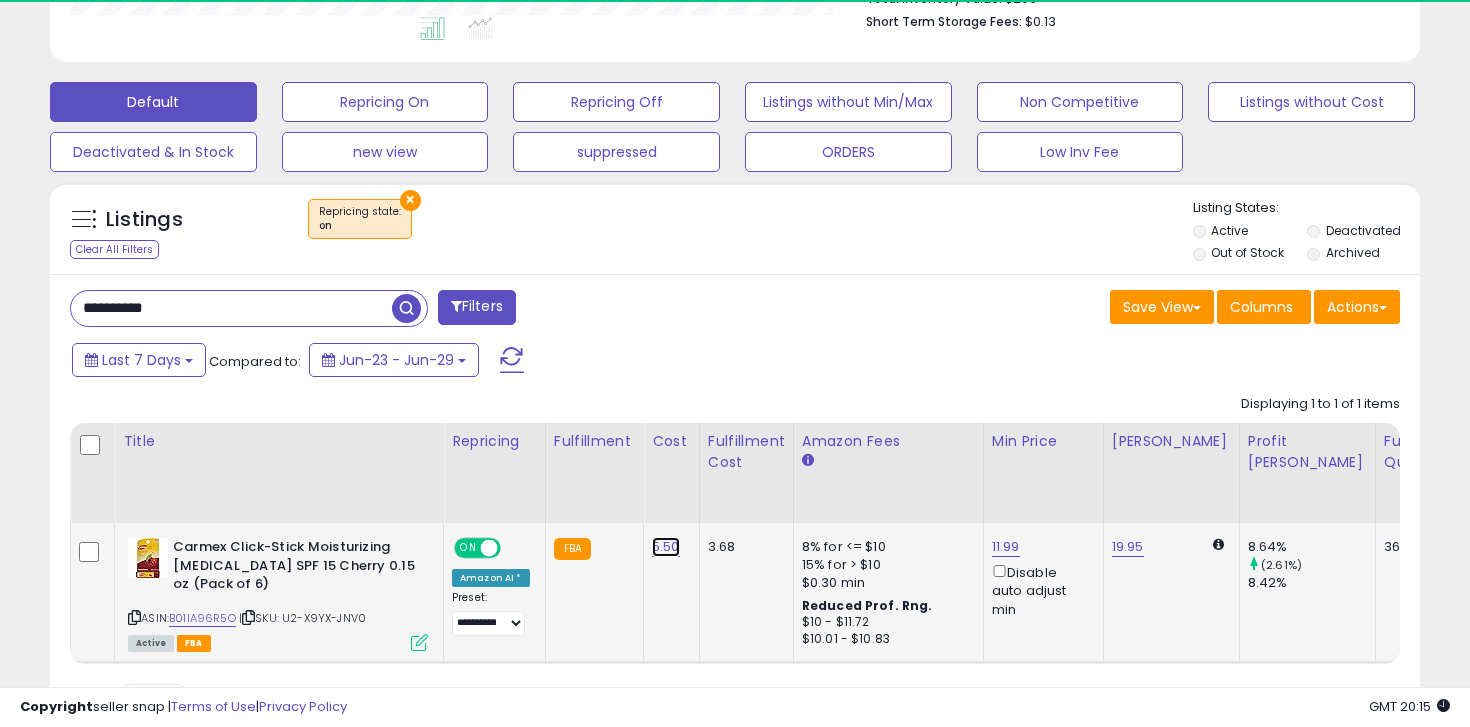 click on "5.50" at bounding box center [666, 547] 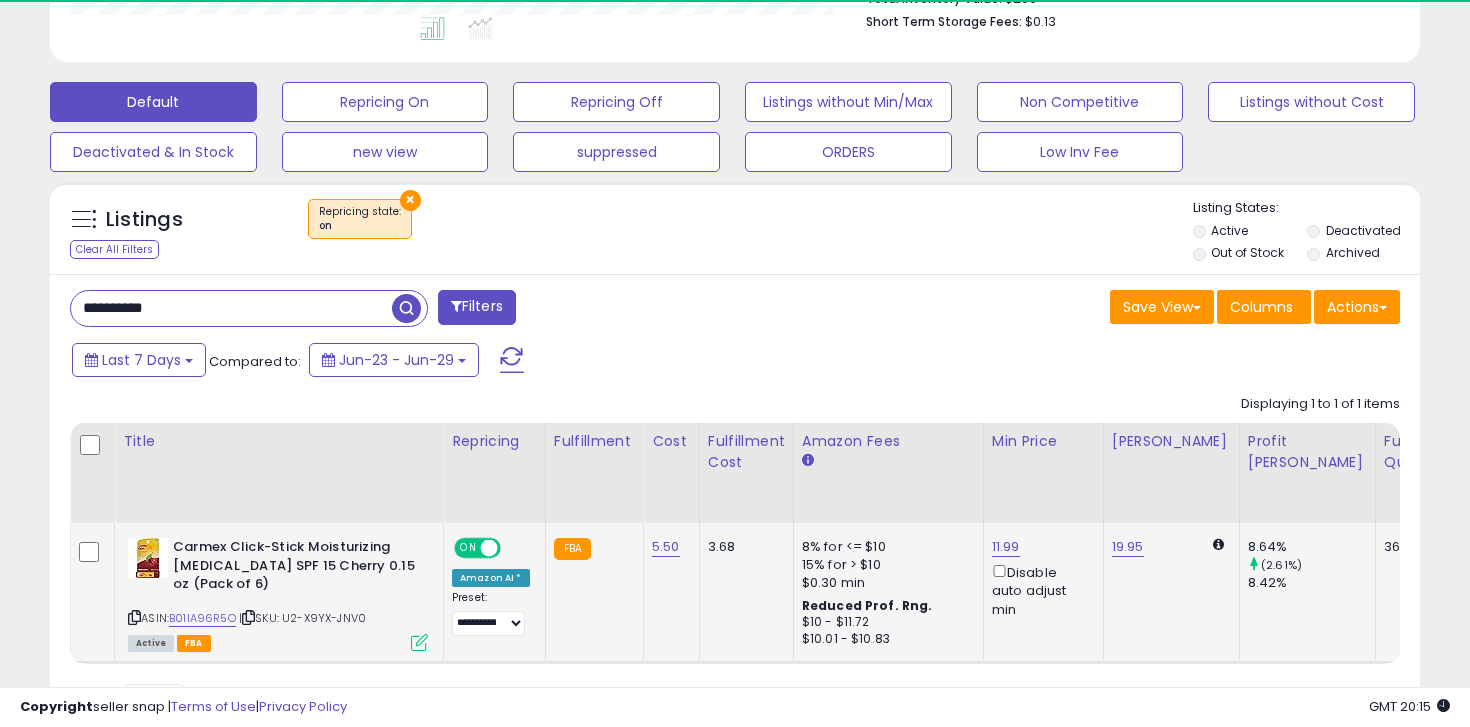 scroll, scrollTop: 999590, scrollLeft: 999206, axis: both 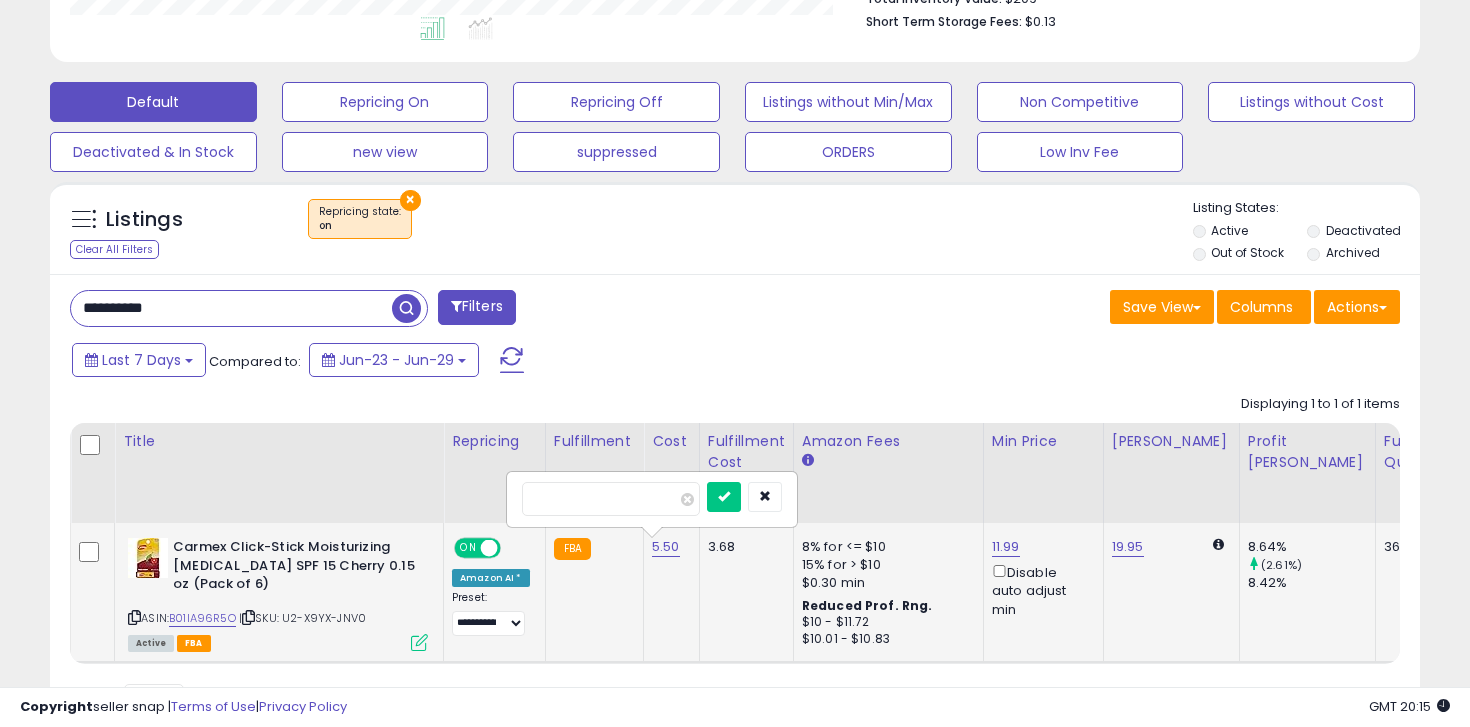 click on "****" at bounding box center (652, 499) 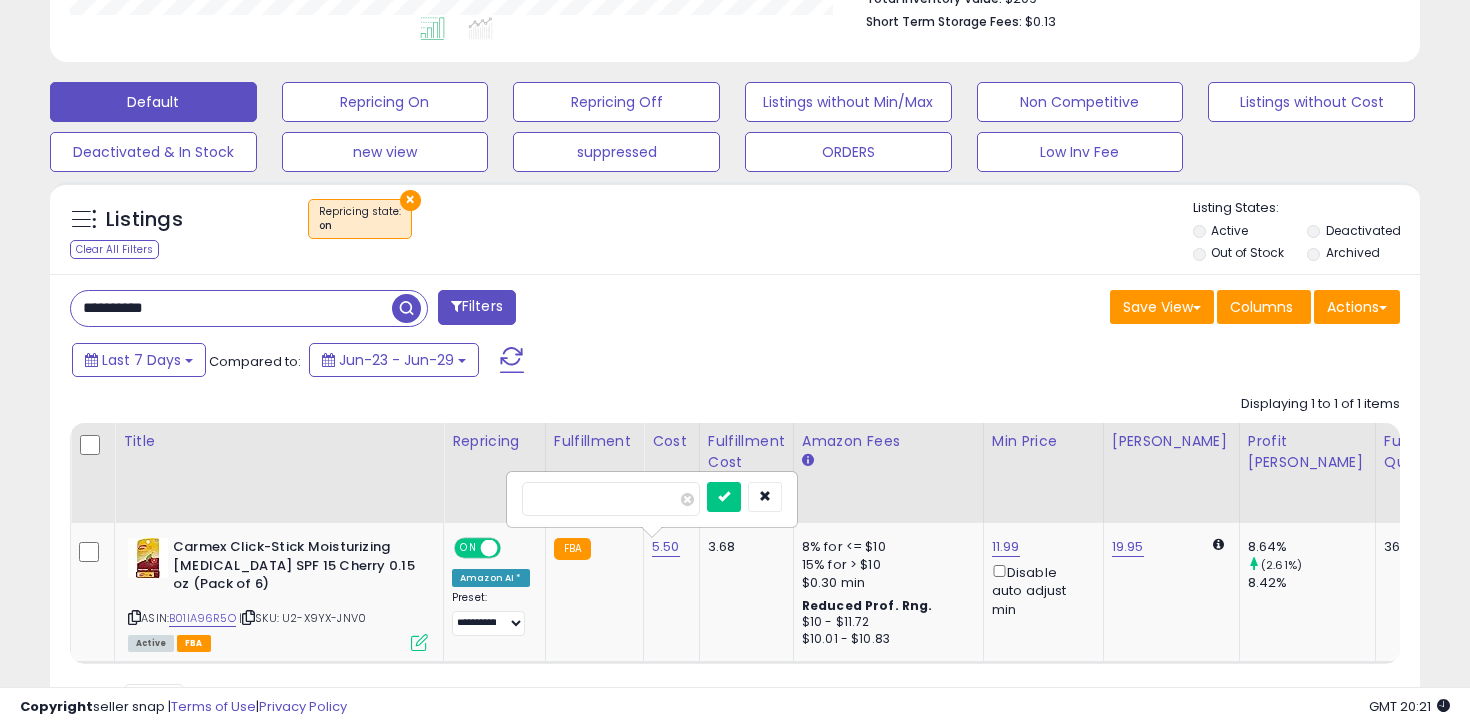 click on "Displaying 1 to 1 of 1 items
Title
Repricing" 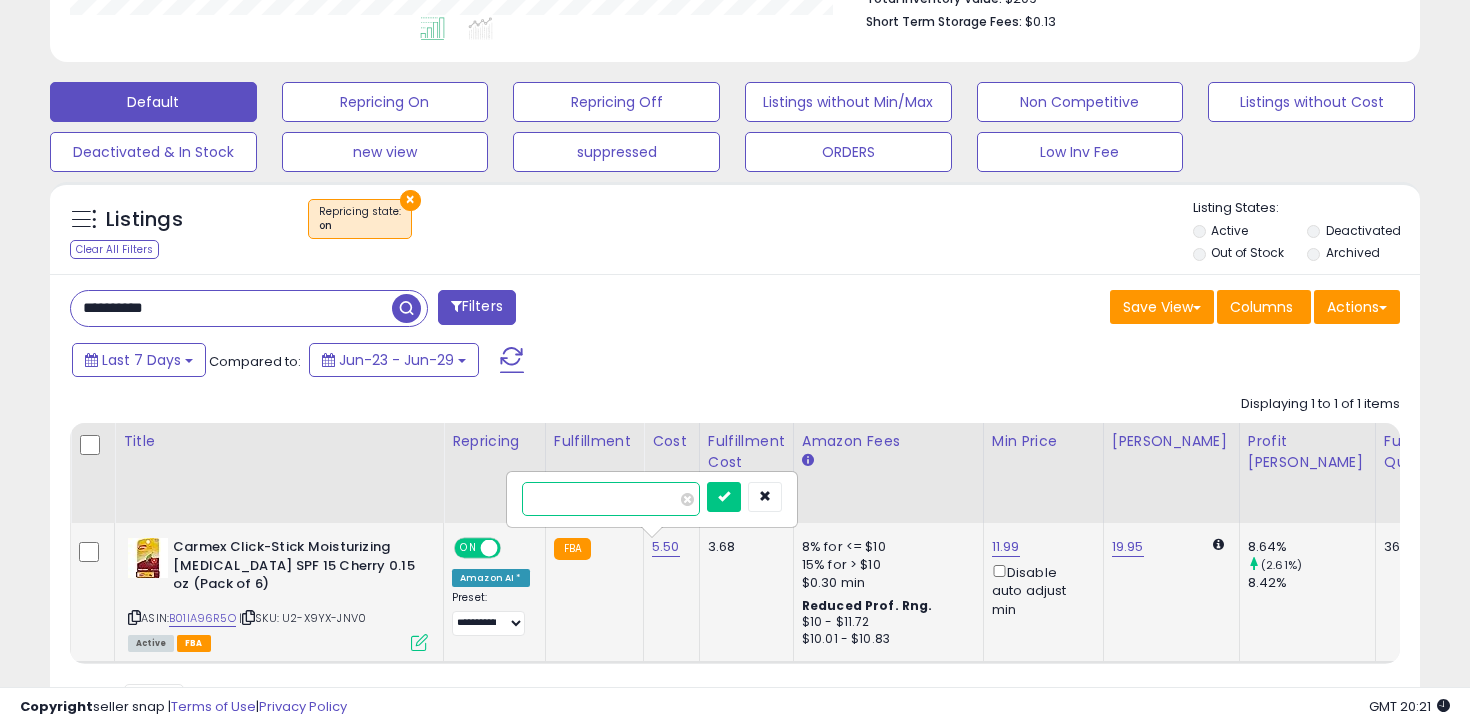 click on "****" at bounding box center (611, 499) 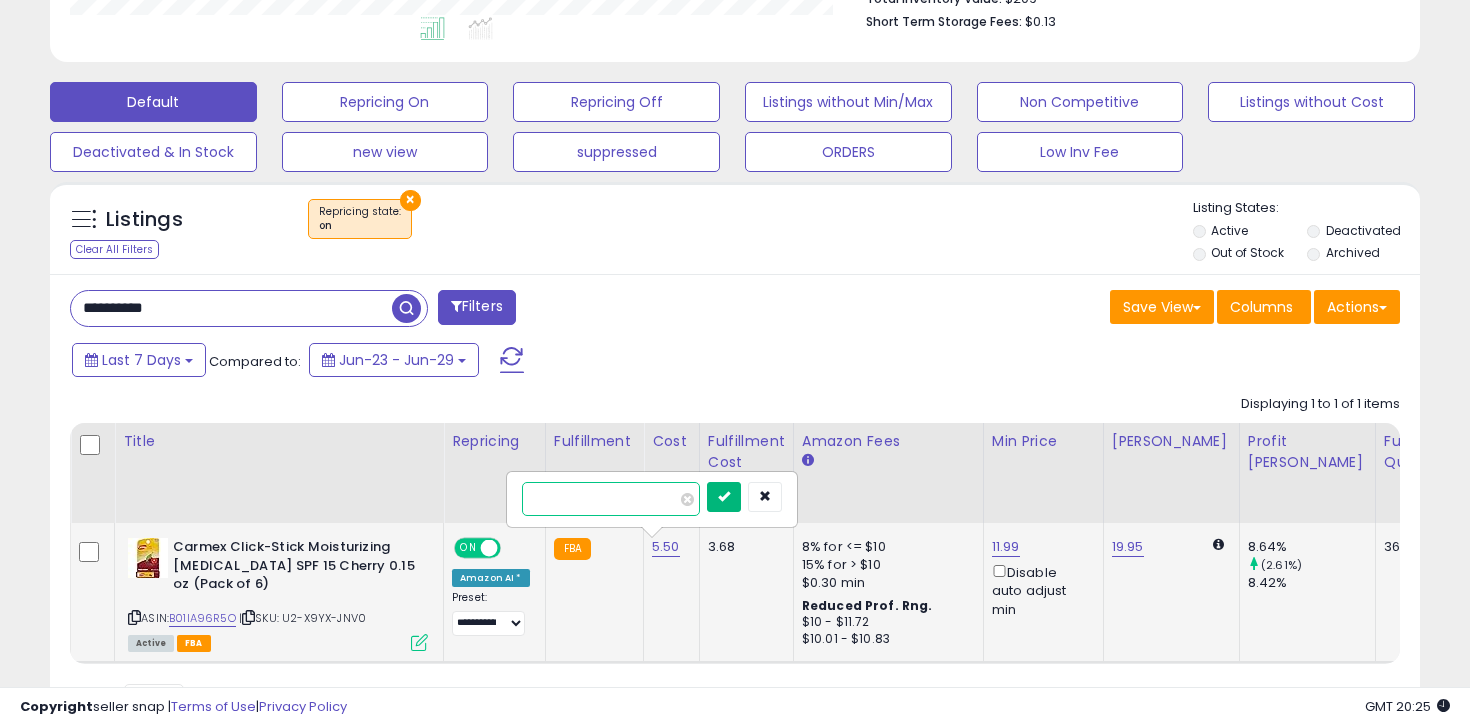type on "****" 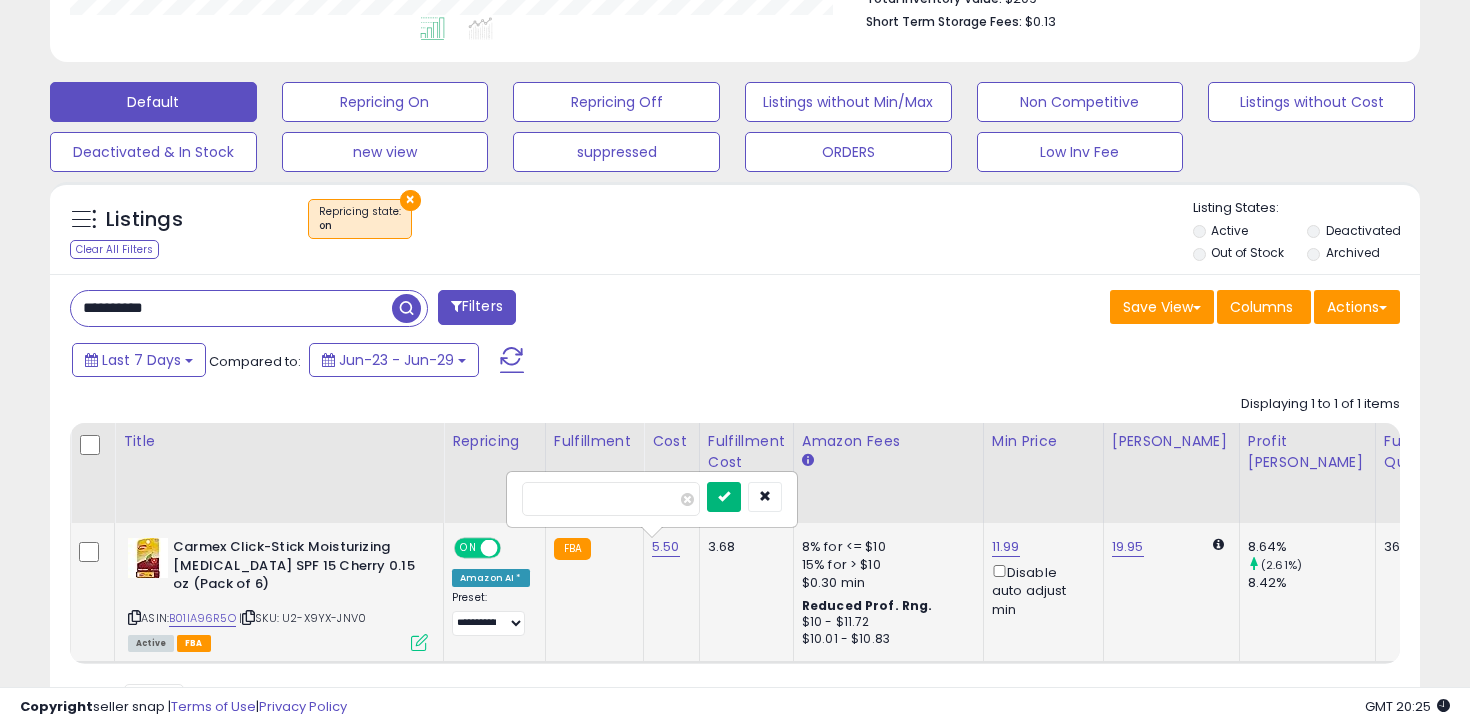 click at bounding box center [724, 497] 